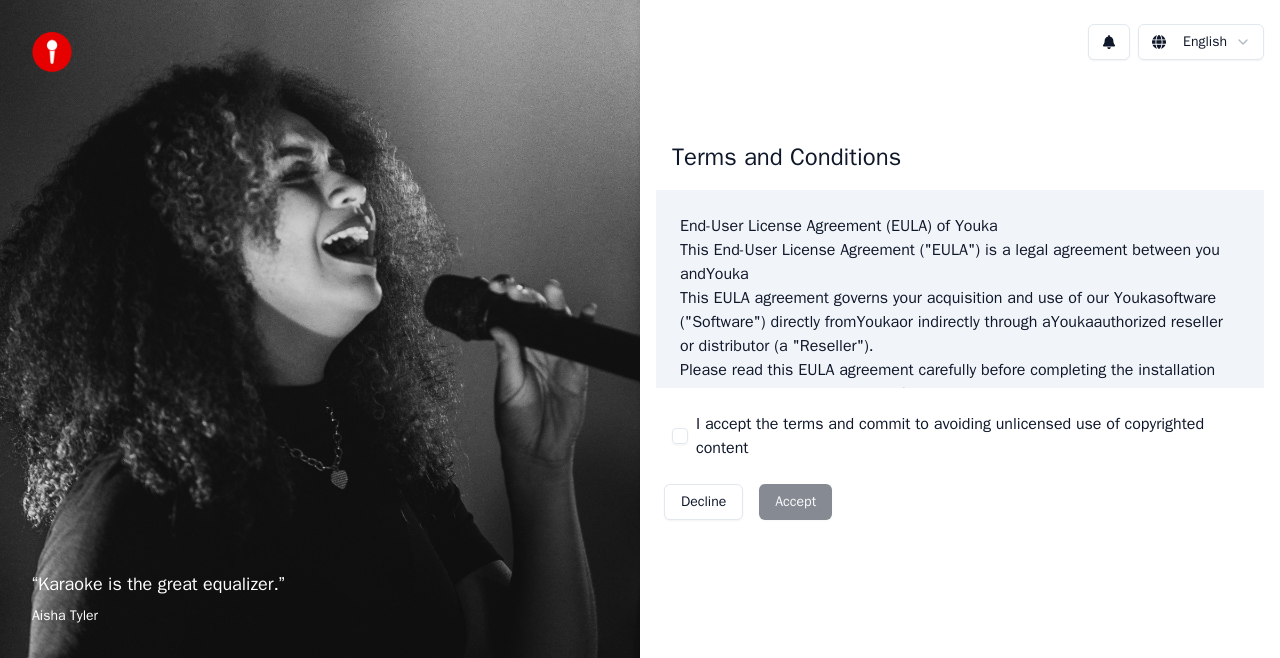 scroll, scrollTop: 0, scrollLeft: 0, axis: both 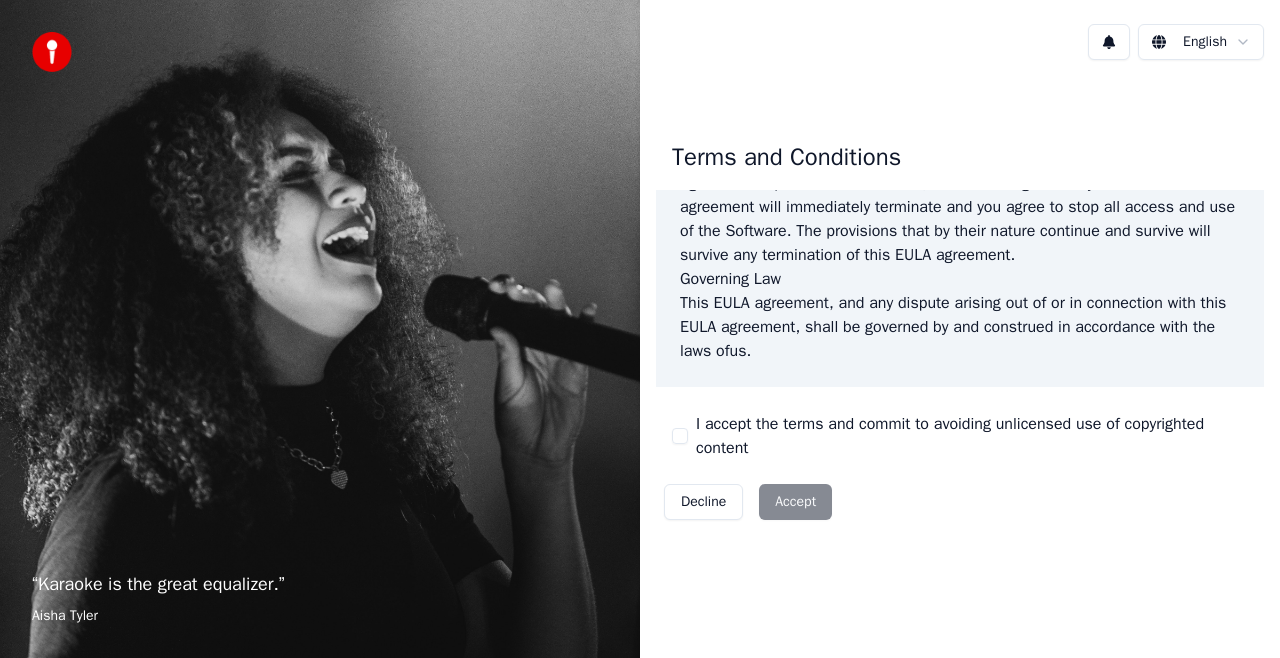 click on "Decline Accept" at bounding box center [748, 502] 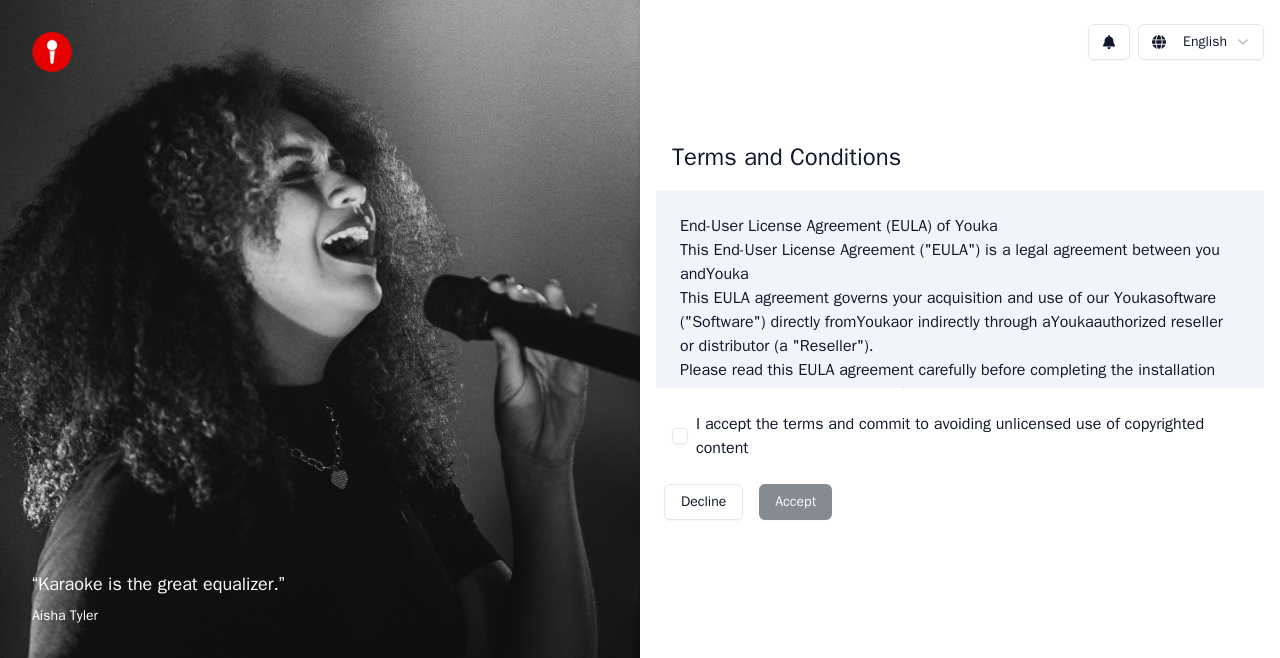 scroll, scrollTop: 1458, scrollLeft: 0, axis: vertical 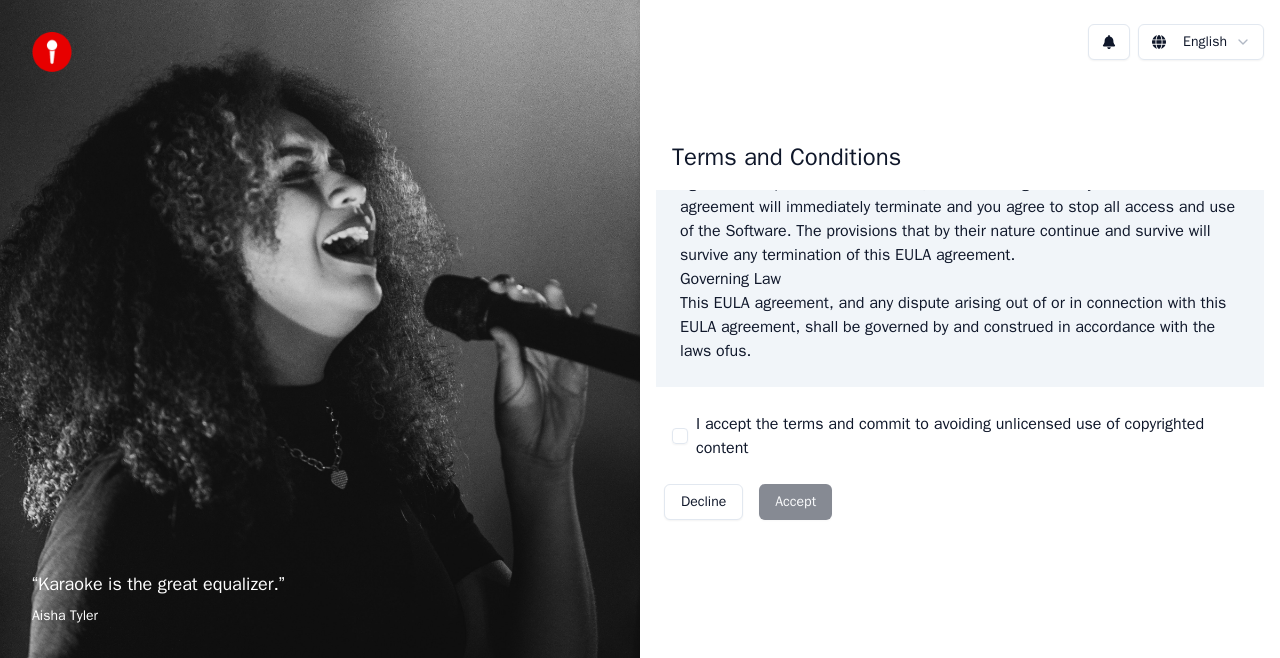 click on "Terms and Conditions End-User License Agreement (EULA) of   Youka This End-User License Agreement ("EULA") is a legal agreement between you and  Youka This EULA agreement governs your acquisition and use of our   Youka  software ("Software") directly from  Youka  or indirectly through a  Youka  authorized reseller or distributor (a "Reseller"). Please read this EULA agreement carefully before completing the installation process and using the   Youka  software. It provides a license to use the  Youka  software and contains warranty information and liability disclaimers. If you register for a free trial of the   Youka  software, this EULA agreement will also govern that trial. By clicking "accept" or installing and/or using the  Youka   software, you are confirming your acceptance of the Software and agreeing to become bound by the terms of this EULA agreement. This EULA agreement shall apply only to the Software supplied by   Youka Youka   EULA Template  for   Youka . License Grant Youka   Youka   Youka" at bounding box center (960, 326) 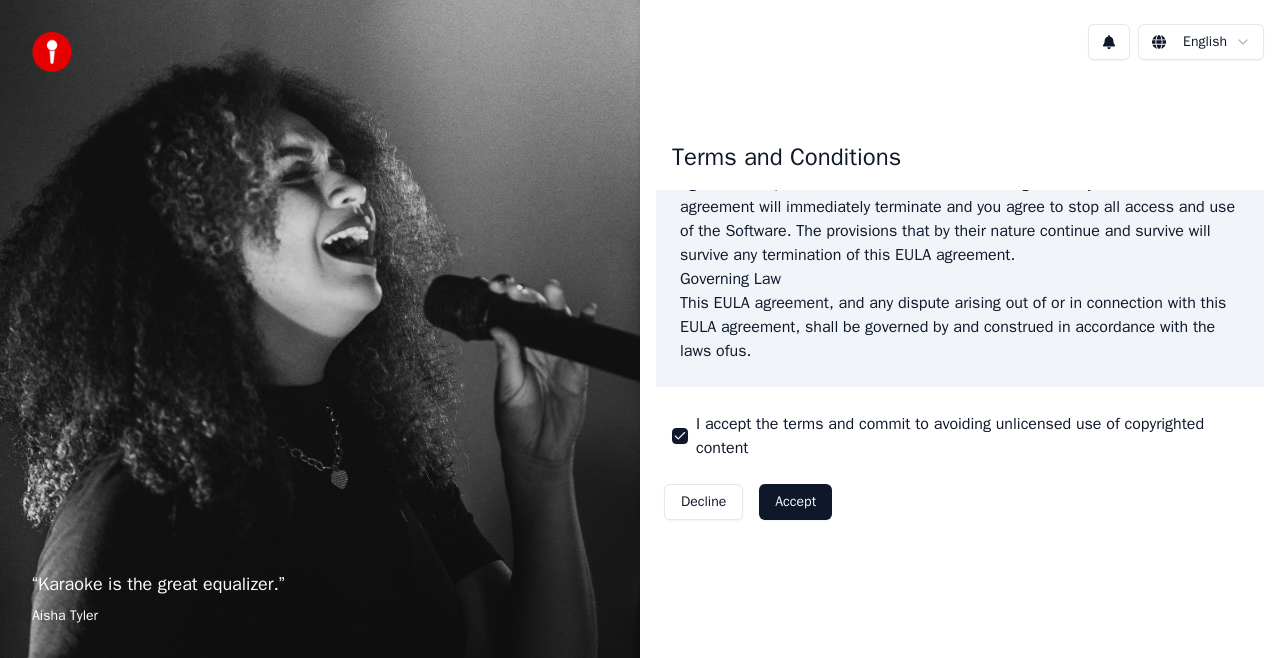 click on "I accept the terms and commit to avoiding unlicensed use of copyrighted content" at bounding box center [972, 436] 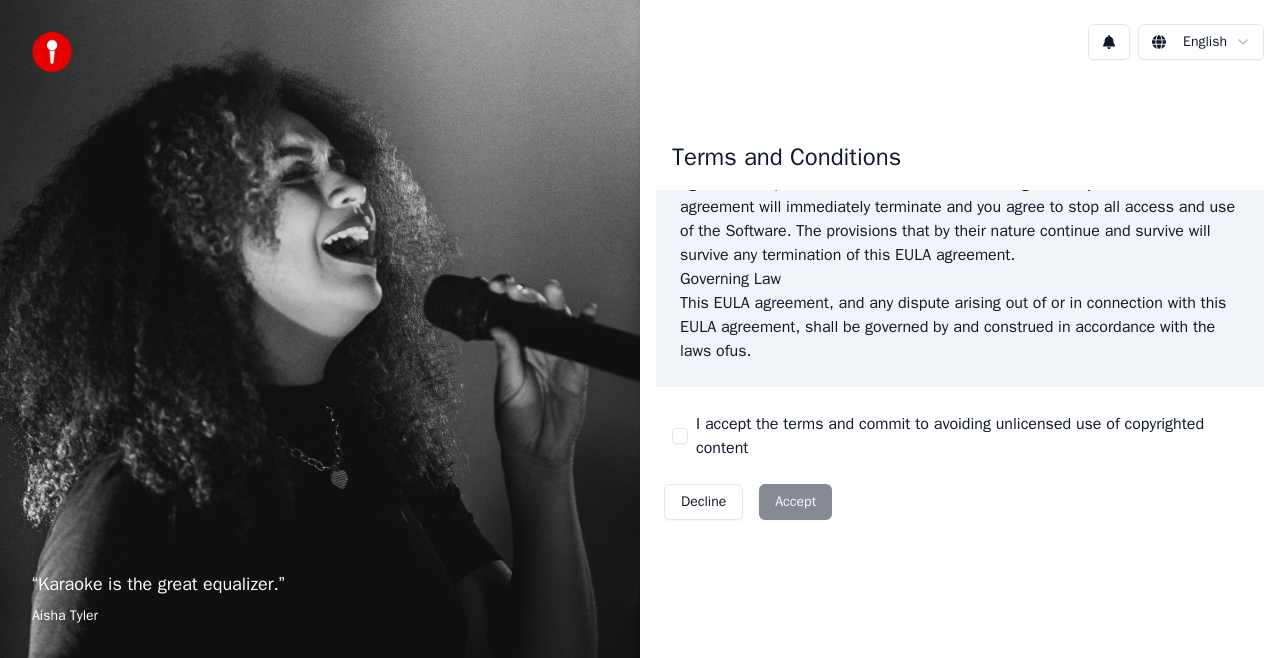 click on "I accept the terms and commit to avoiding unlicensed use of copyrighted content" at bounding box center [972, 436] 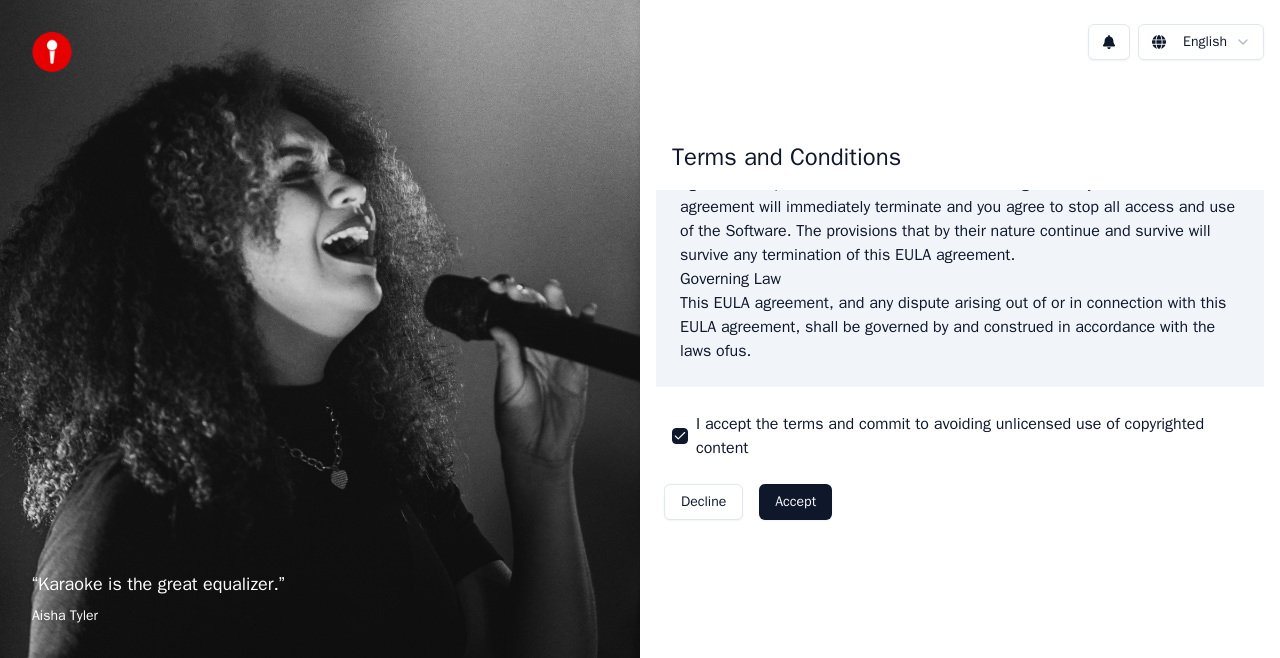 click on "Accept" at bounding box center (795, 502) 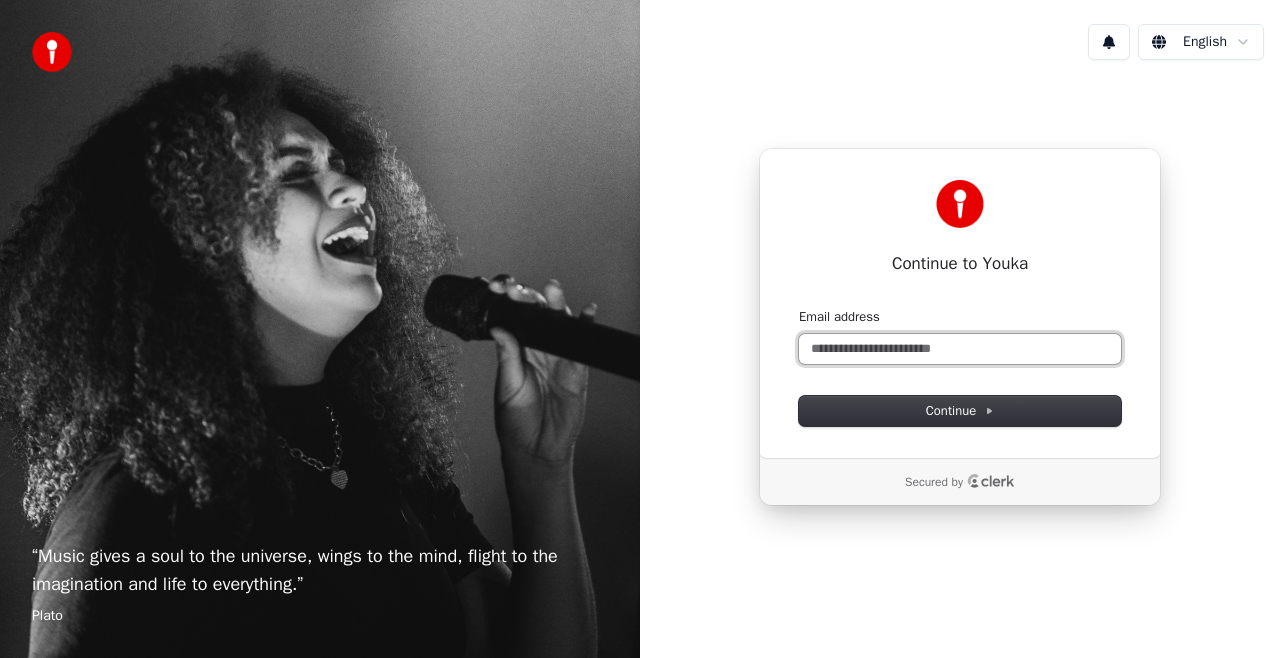 click on "Email address" at bounding box center (960, 349) 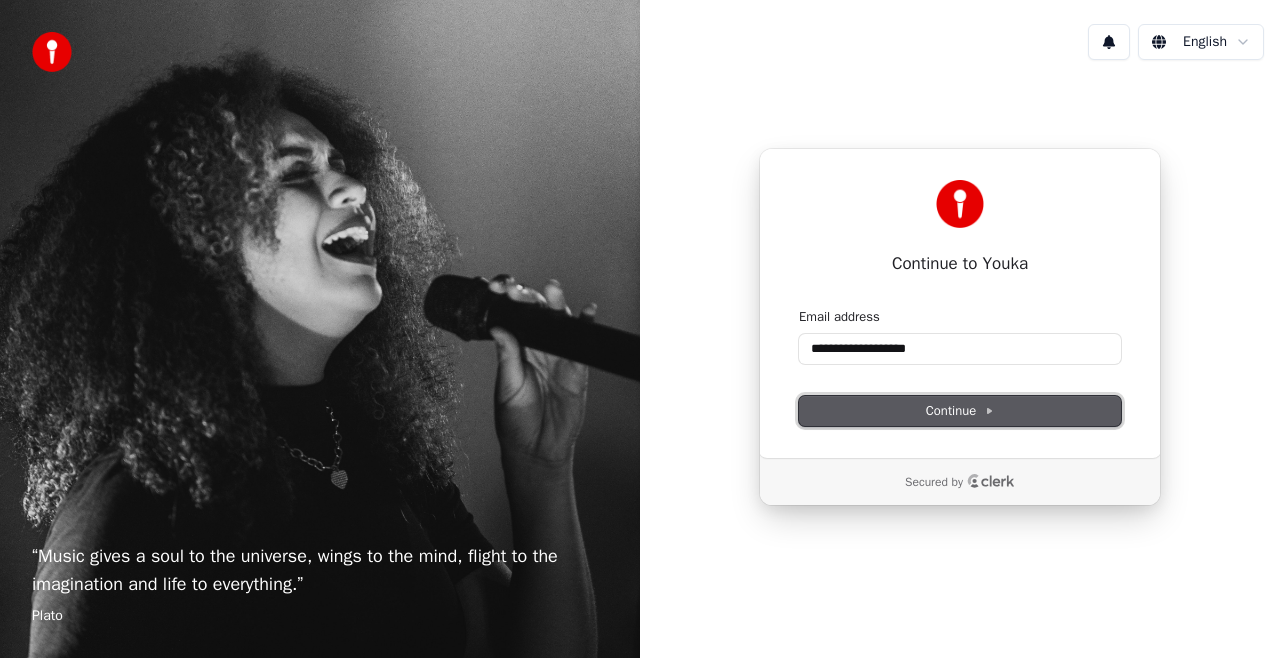 click on "Continue" at bounding box center (960, 411) 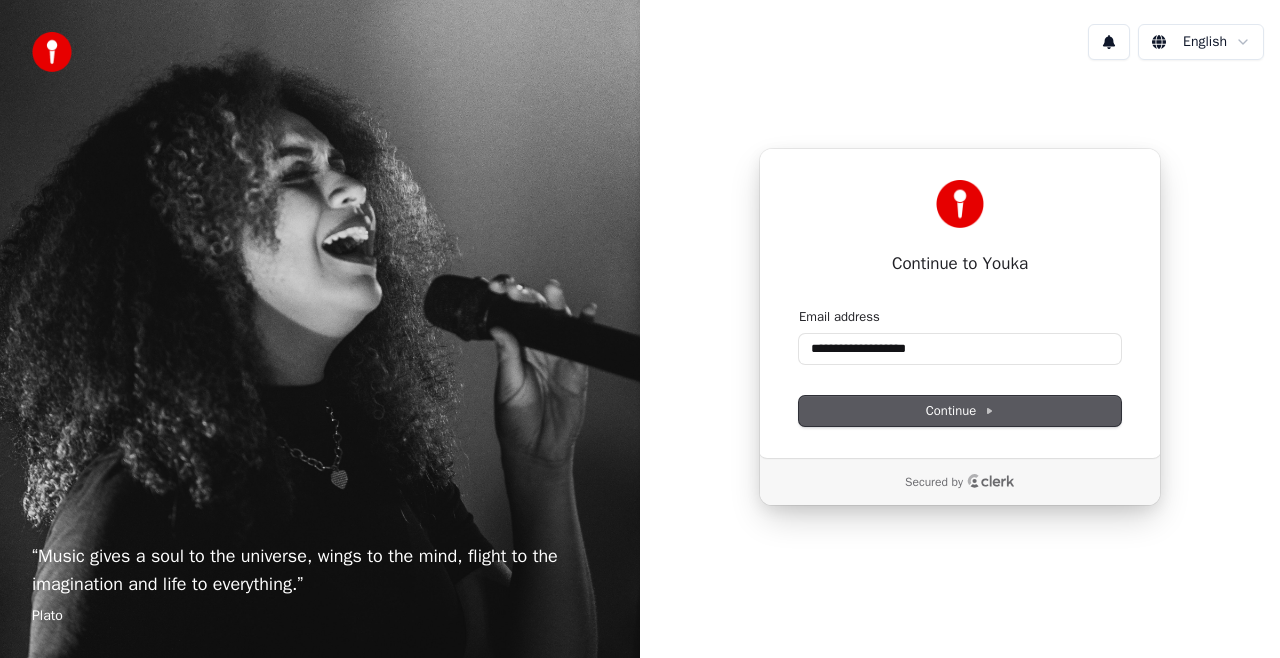 type on "**********" 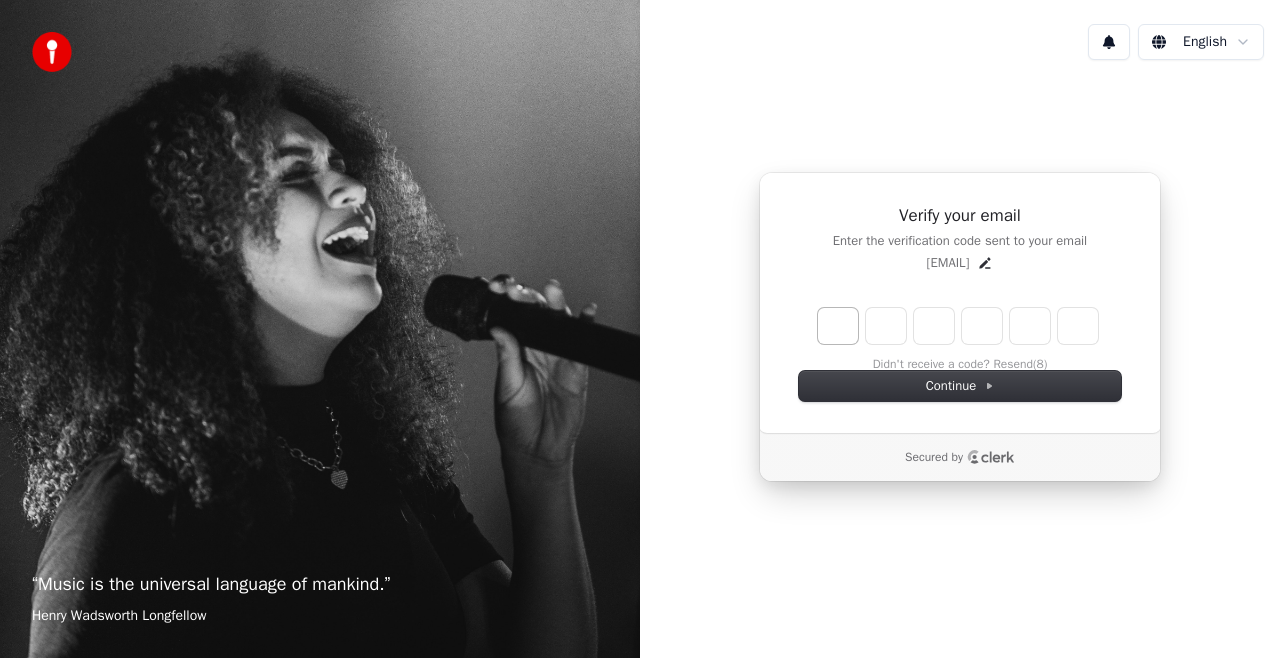 click at bounding box center [838, 326] 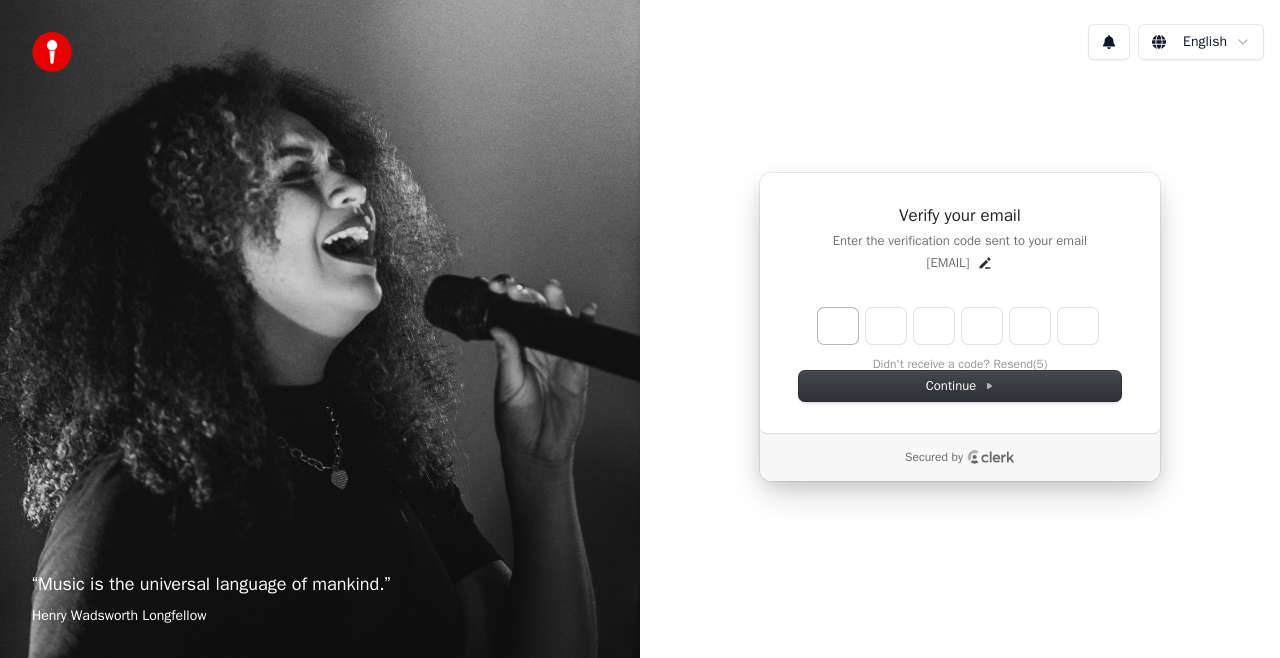 type on "*" 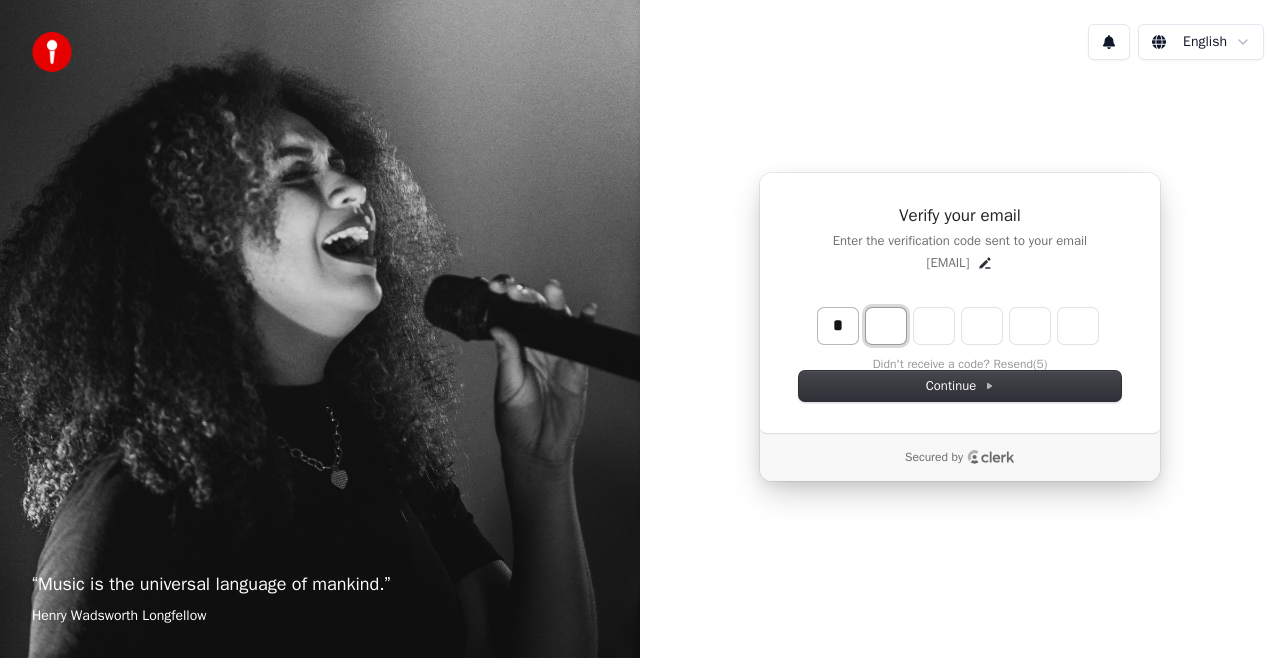 type on "*" 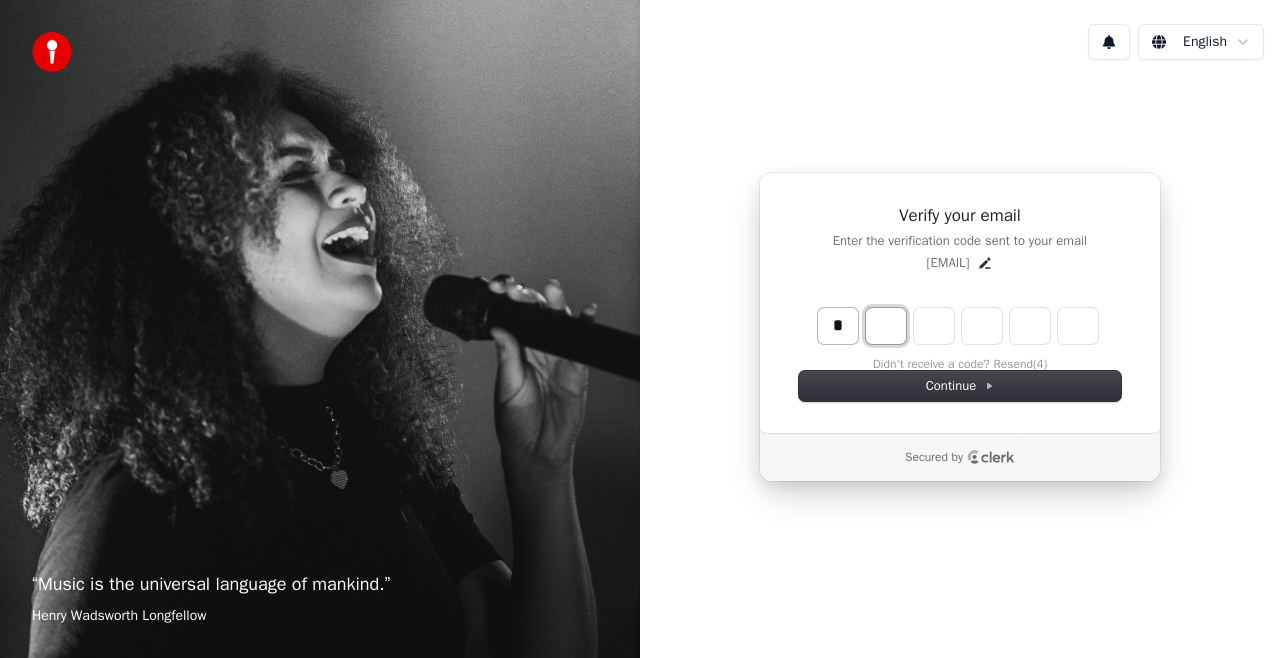 type on "*" 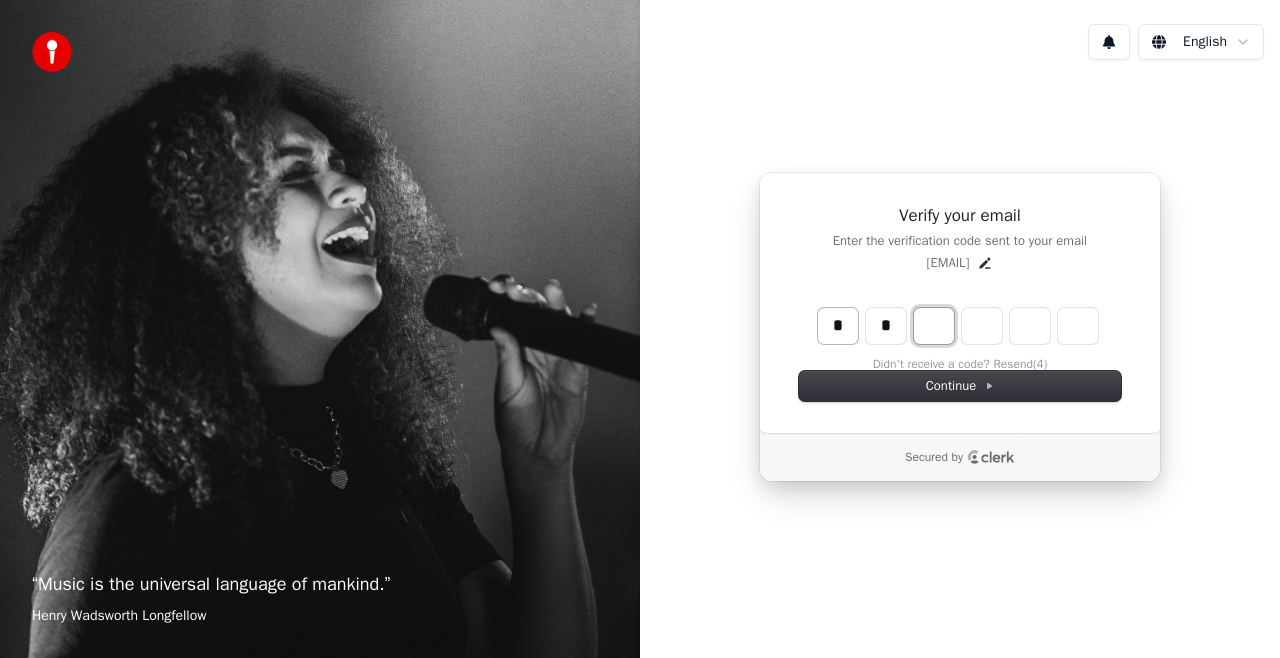 type on "**" 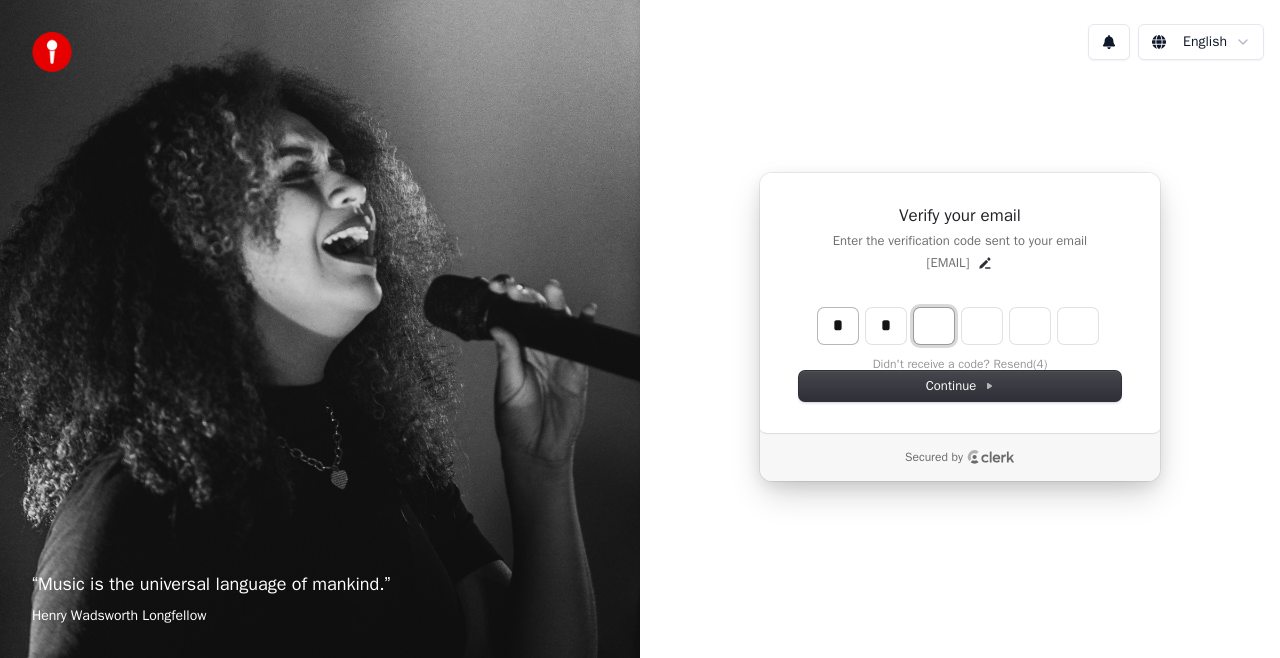 type on "*" 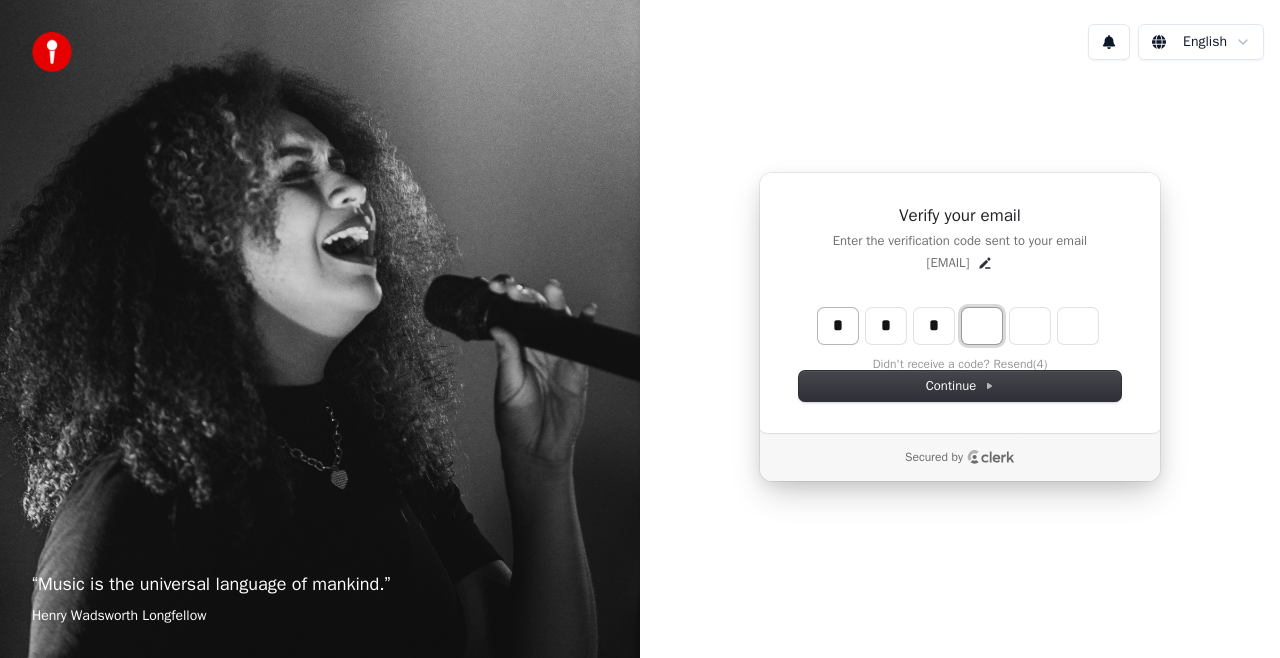 type on "***" 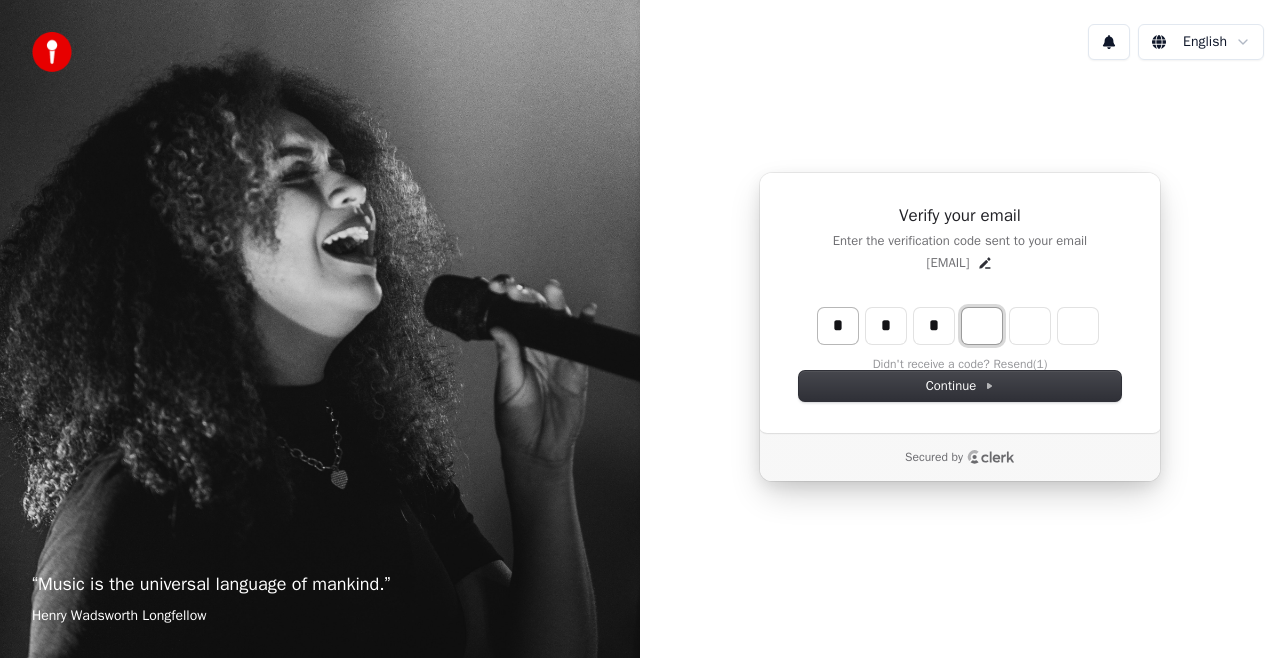 type on "*" 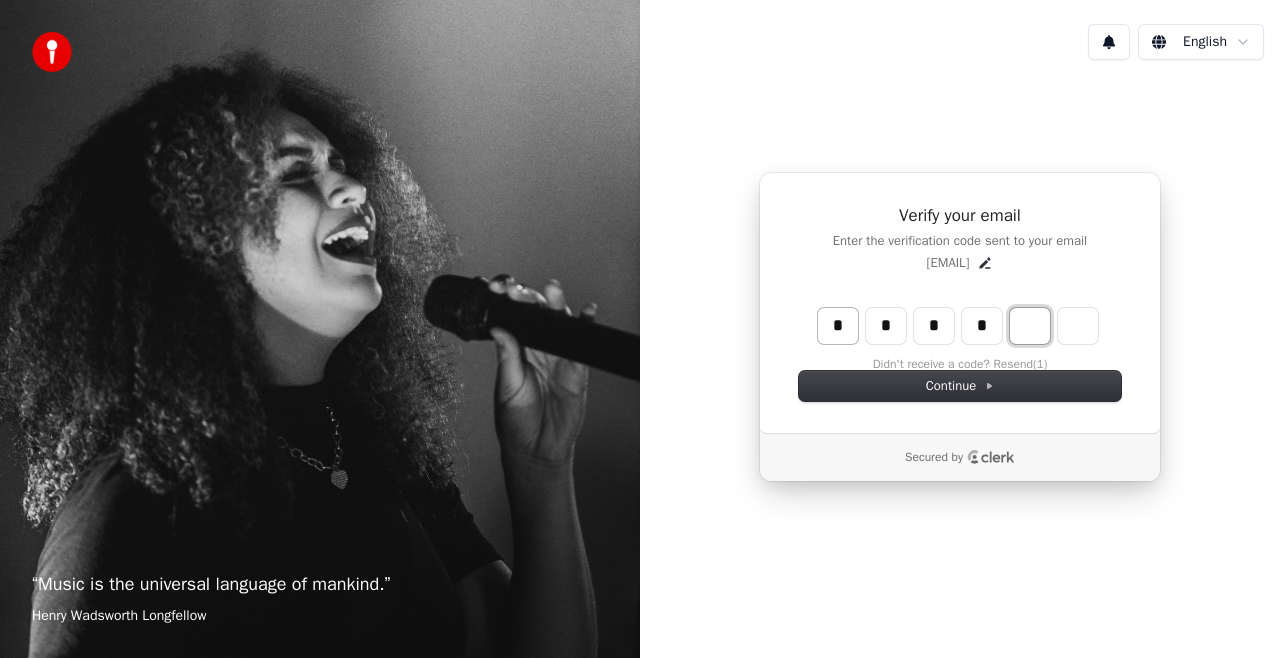 type on "****" 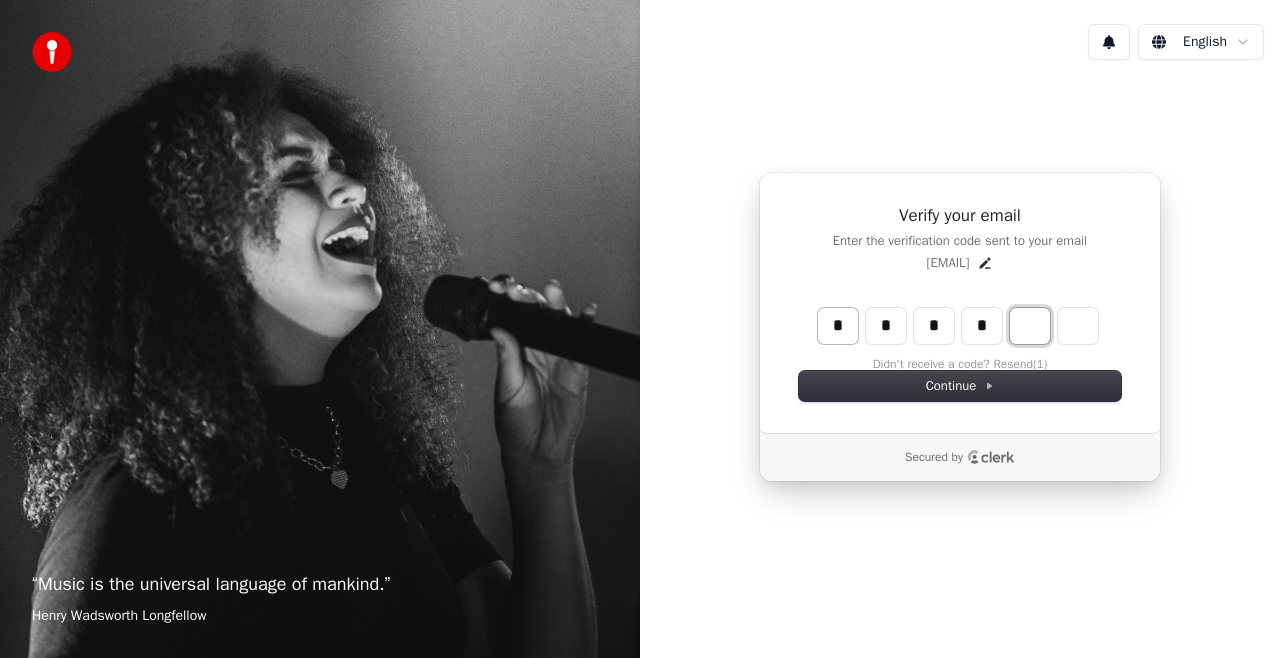 type on "*" 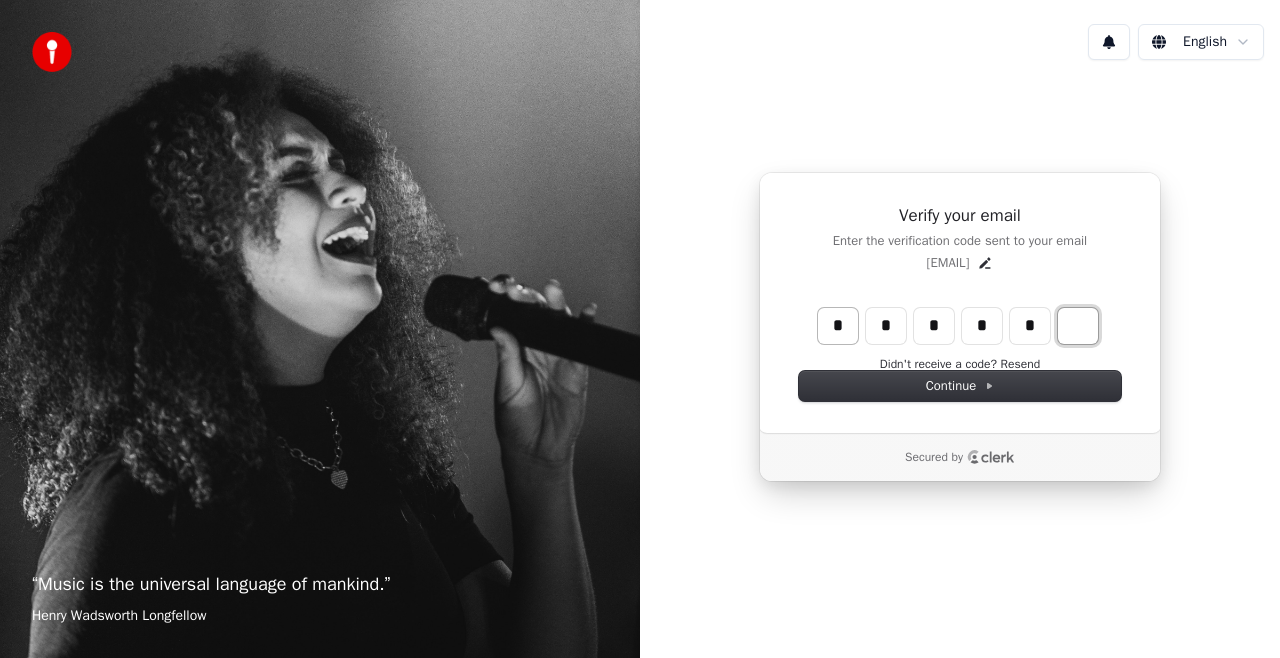 type on "******" 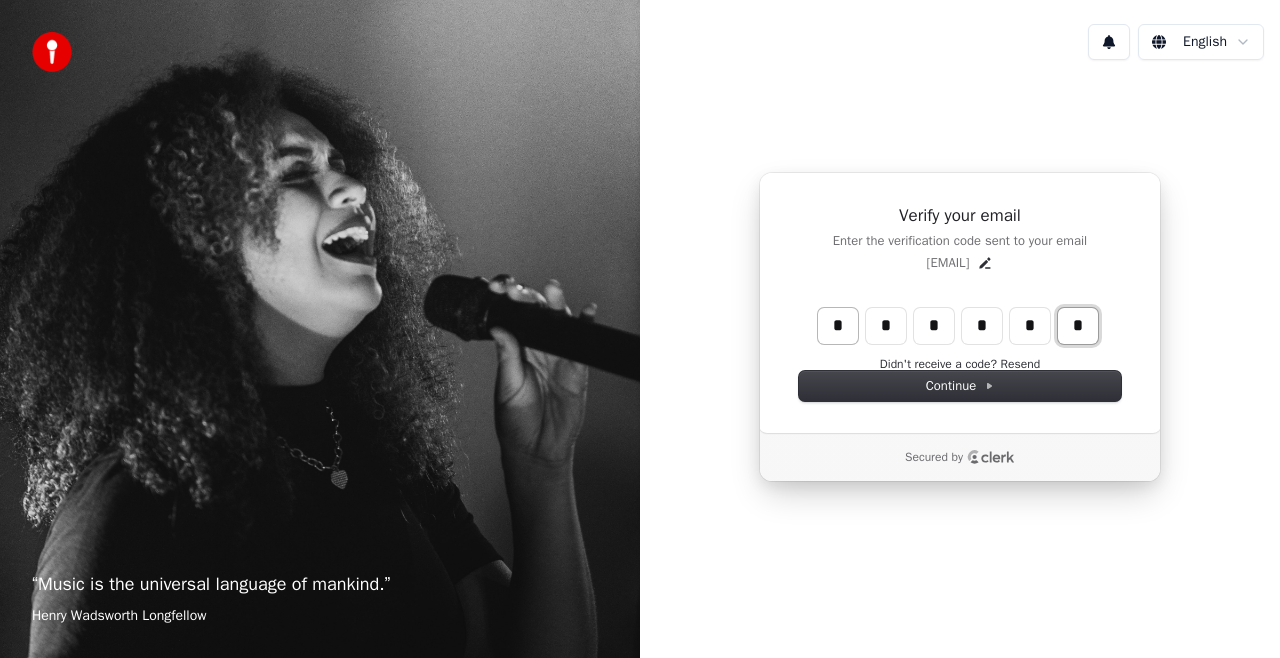 type on "*" 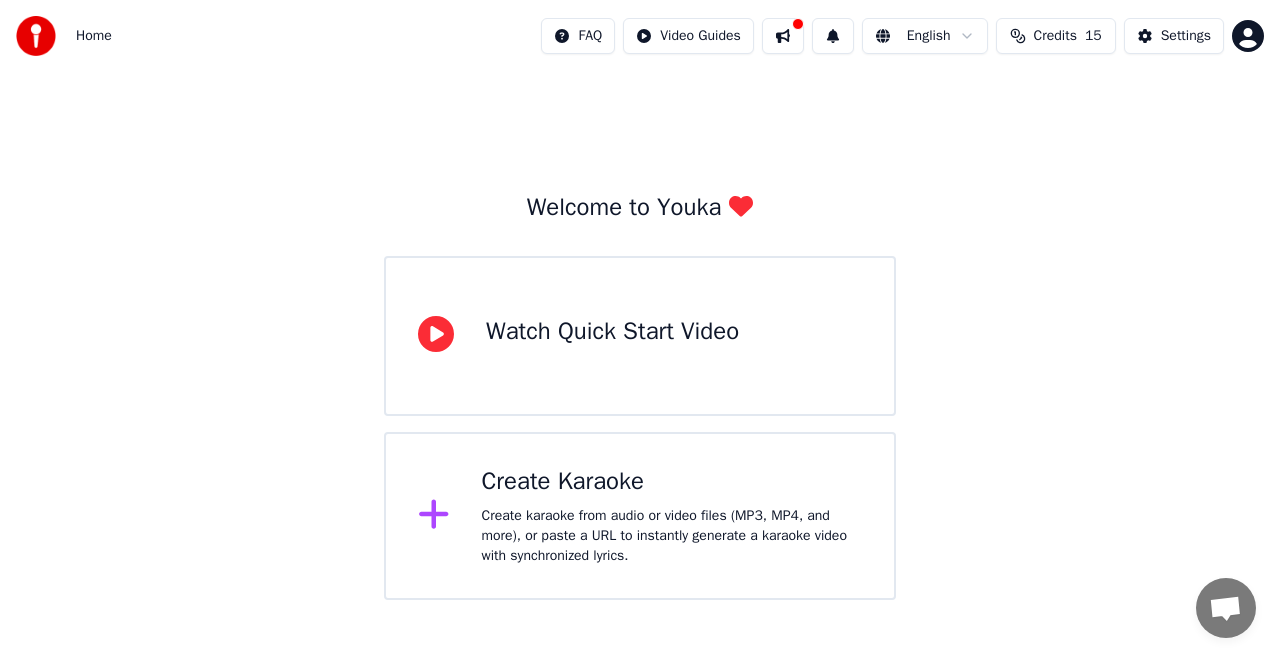 click on "Create Karaoke Create karaoke from audio or video files (MP3, MP4, and more), or paste a URL to instantly generate a karaoke video with synchronized lyrics." at bounding box center (672, 516) 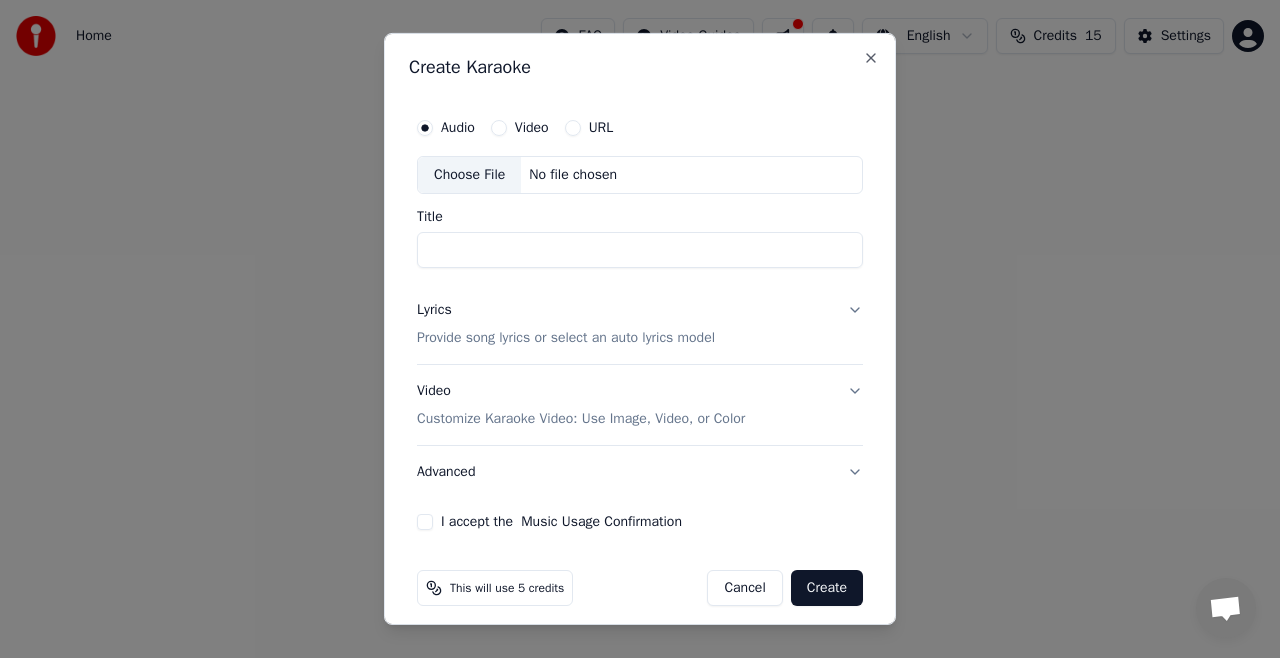click on "Title" at bounding box center [640, 250] 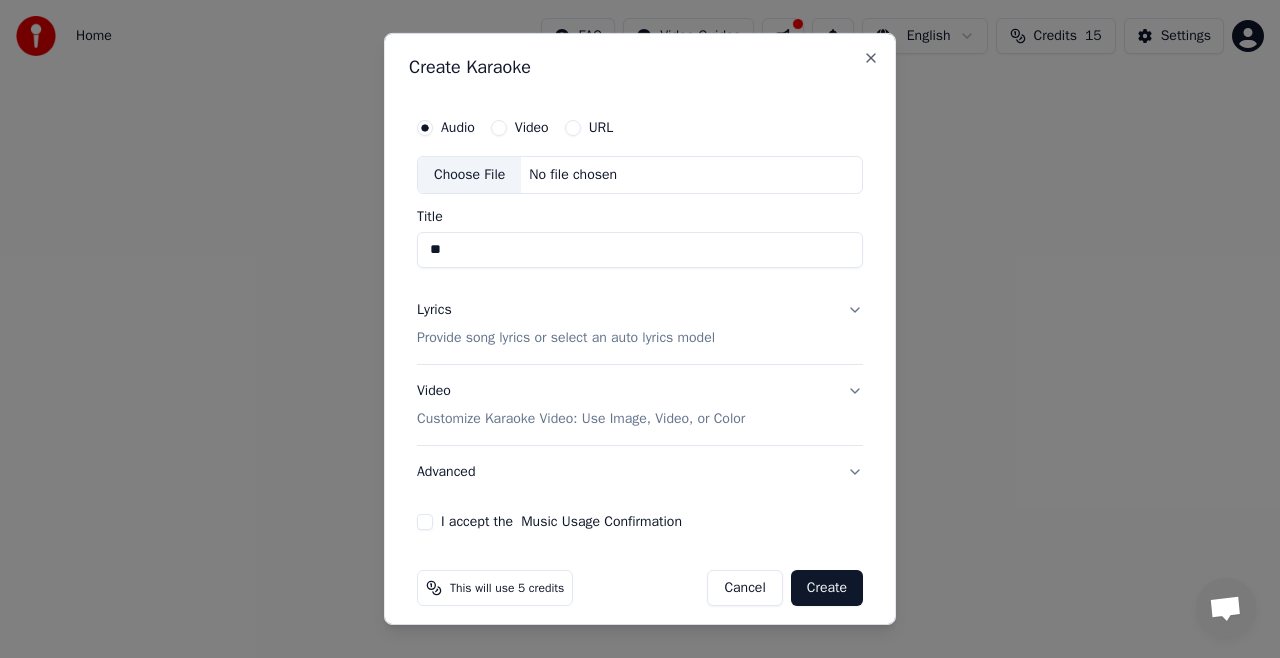 type on "*" 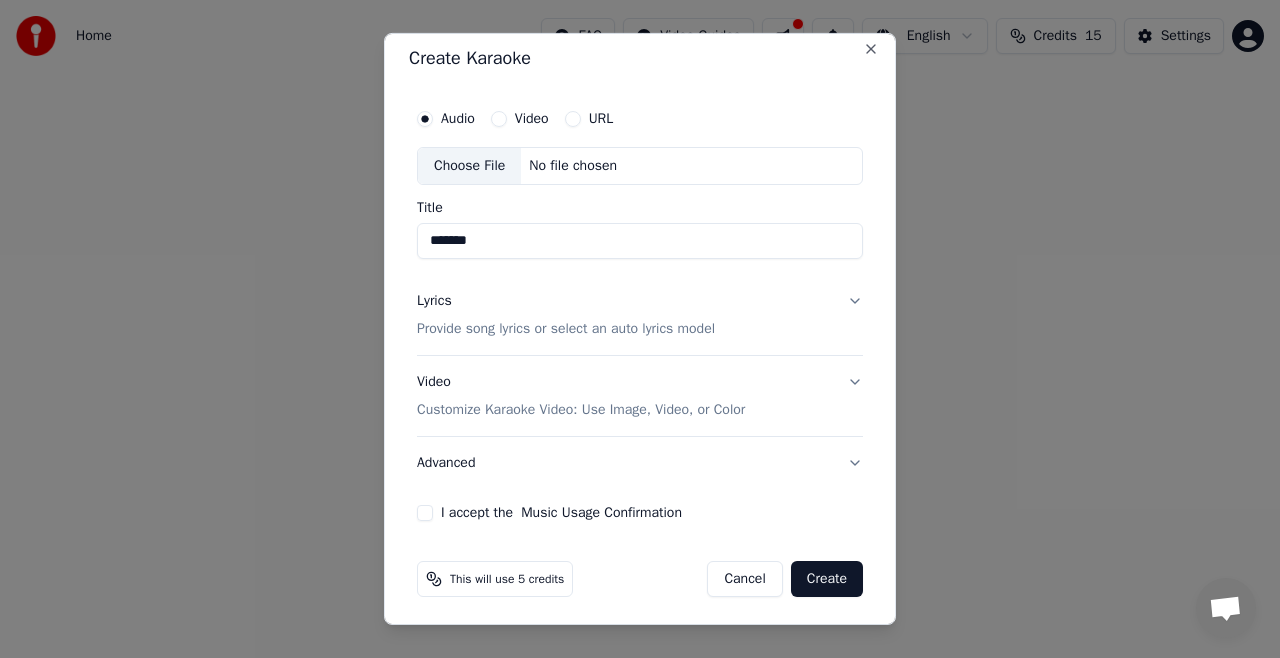 scroll, scrollTop: 11, scrollLeft: 0, axis: vertical 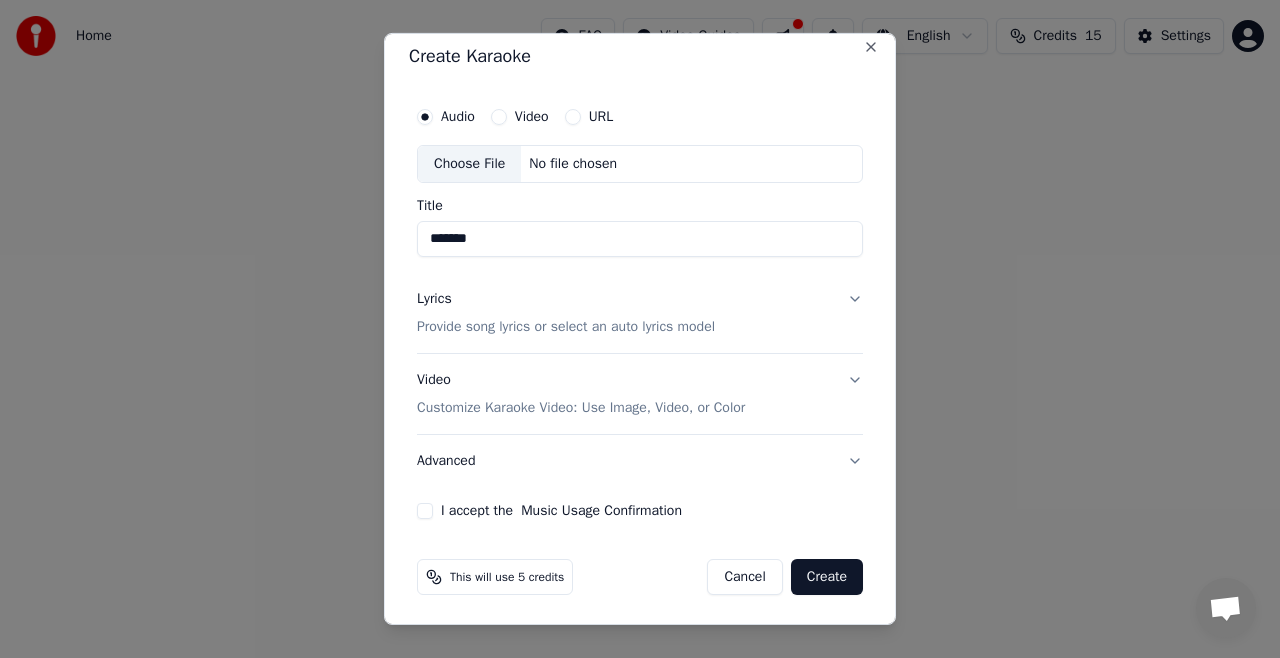 type on "*******" 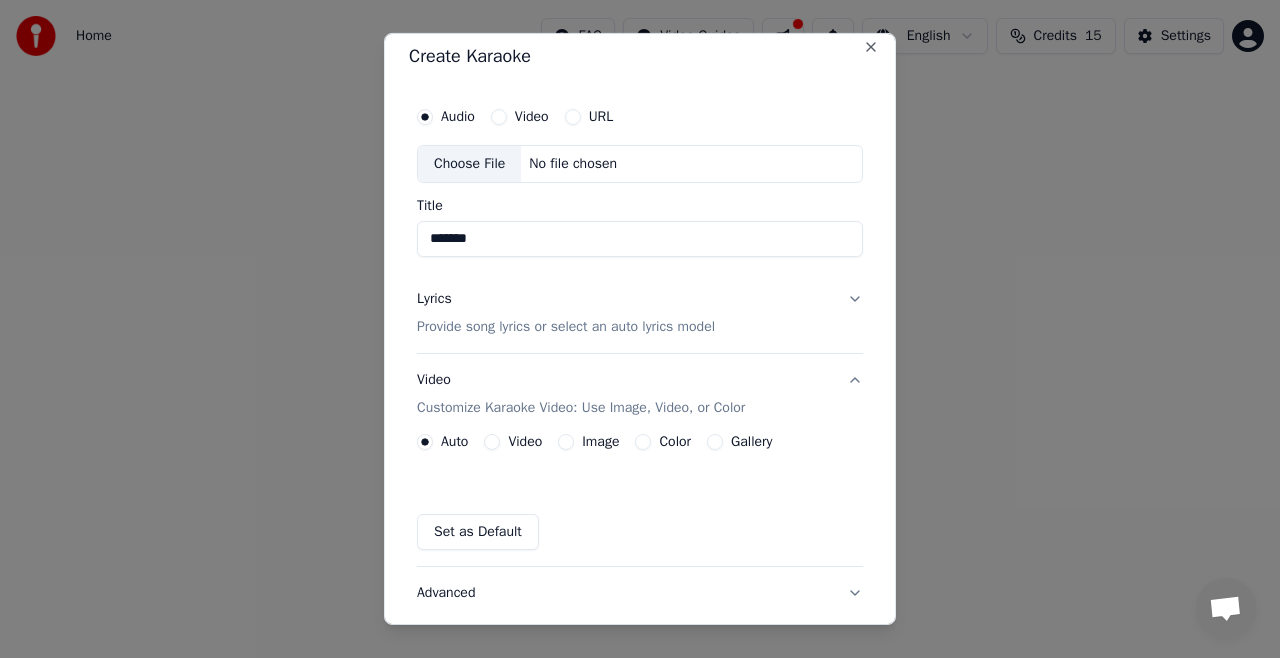 click on "URL" at bounding box center (601, 117) 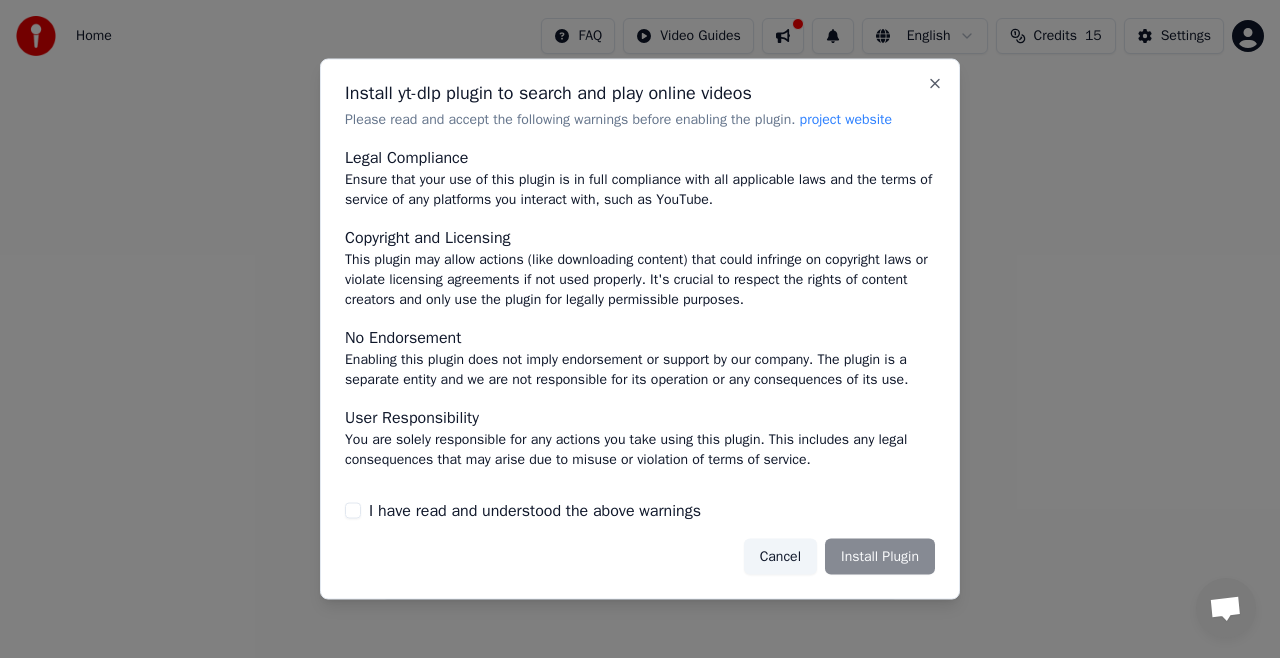 click on "Cancel Install Plugin" at bounding box center [839, 556] 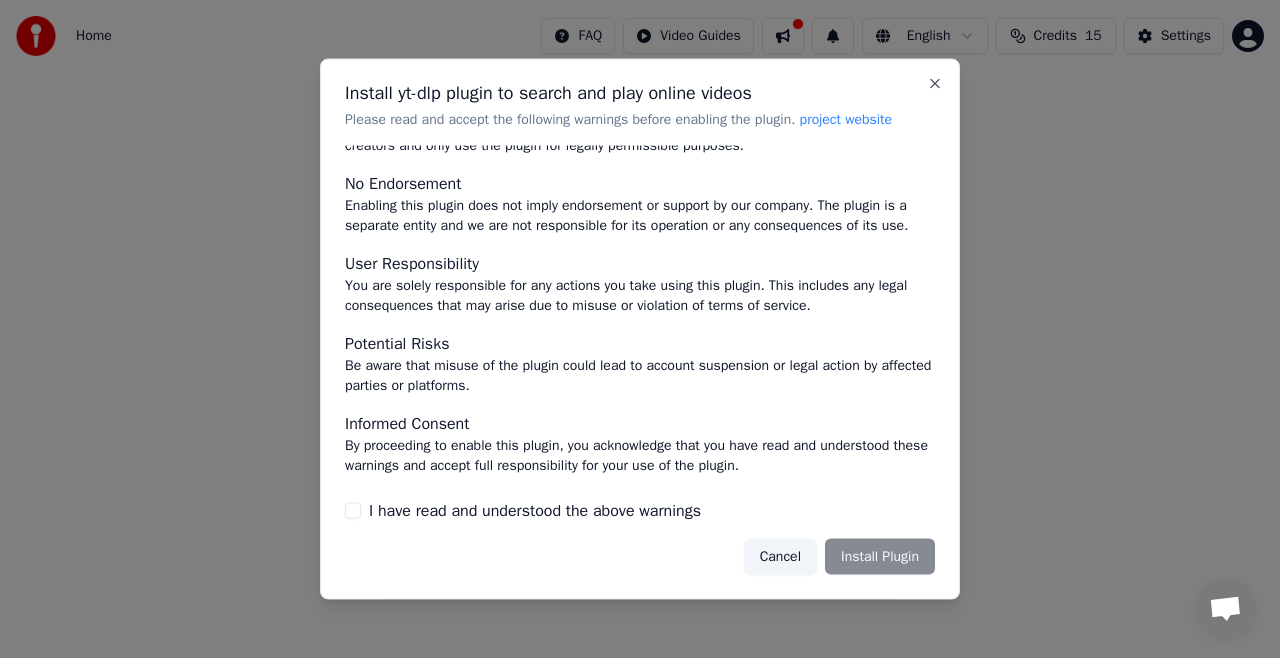 click on "I have read and understood the above warnings" at bounding box center (535, 510) 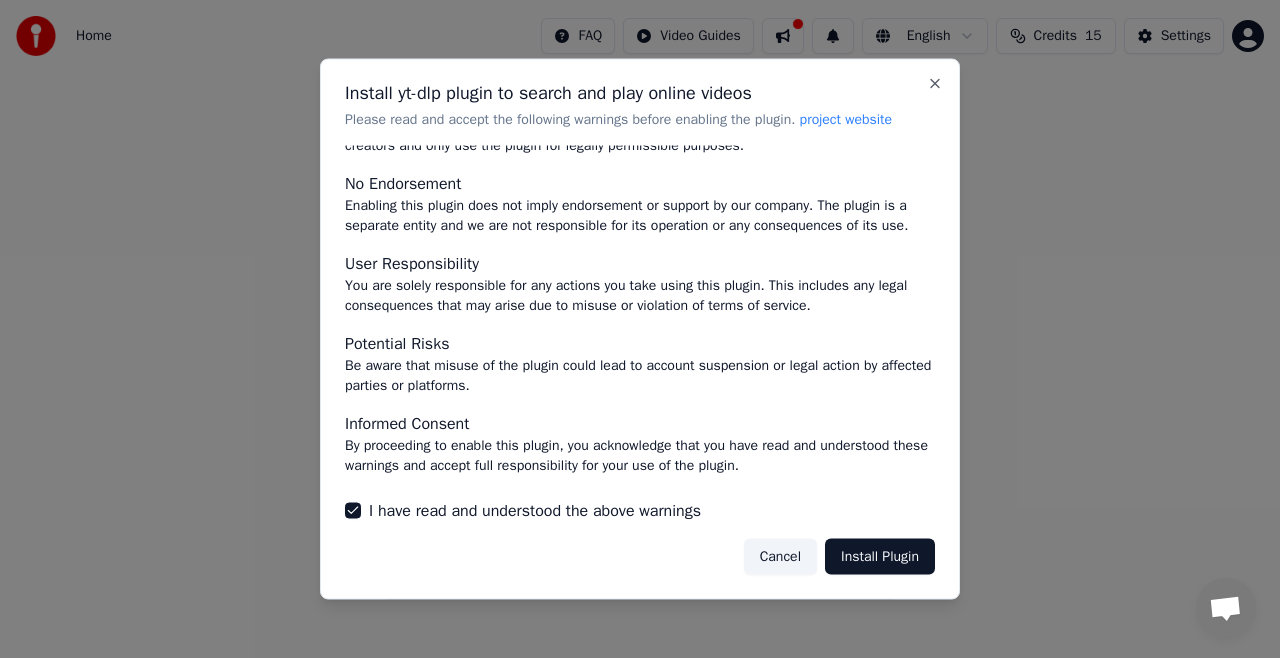 click on "Install Plugin" at bounding box center (880, 556) 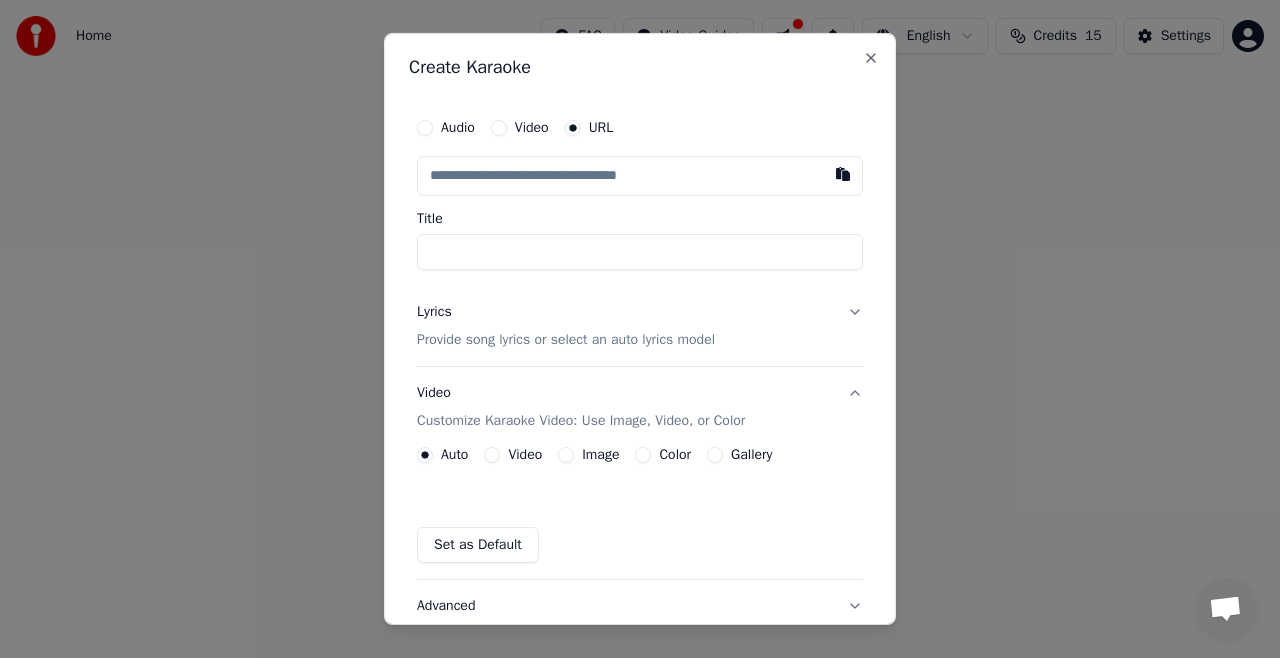 paste on "**********" 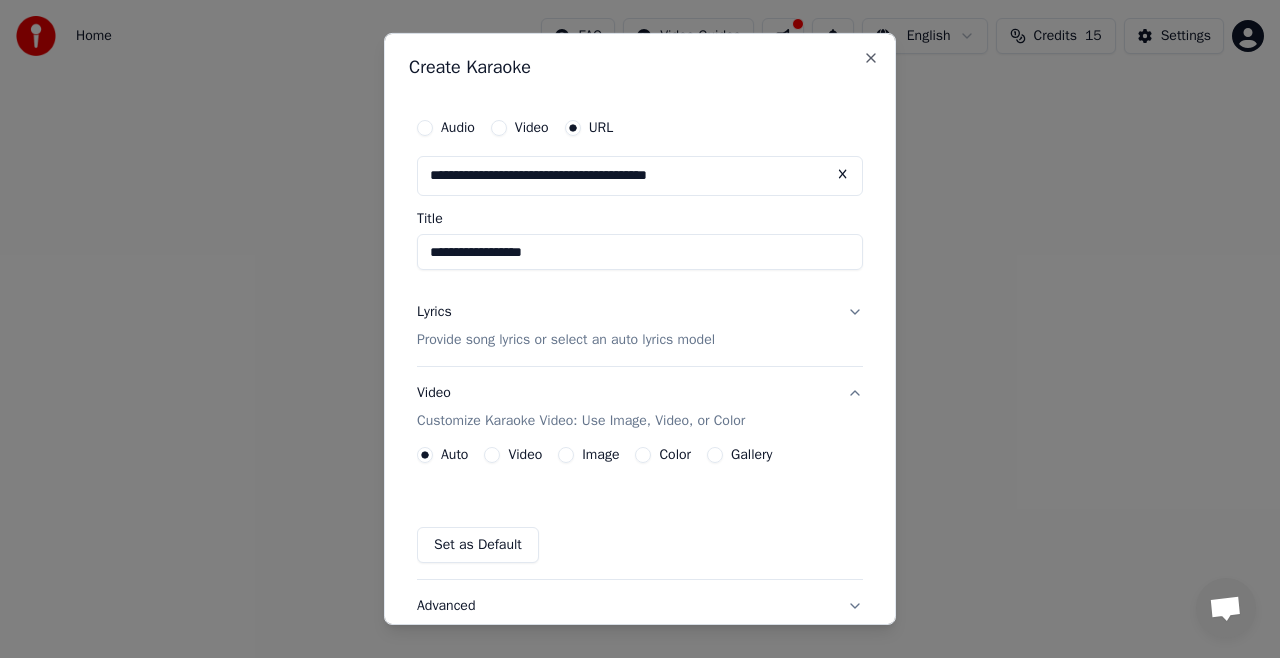 type on "**********" 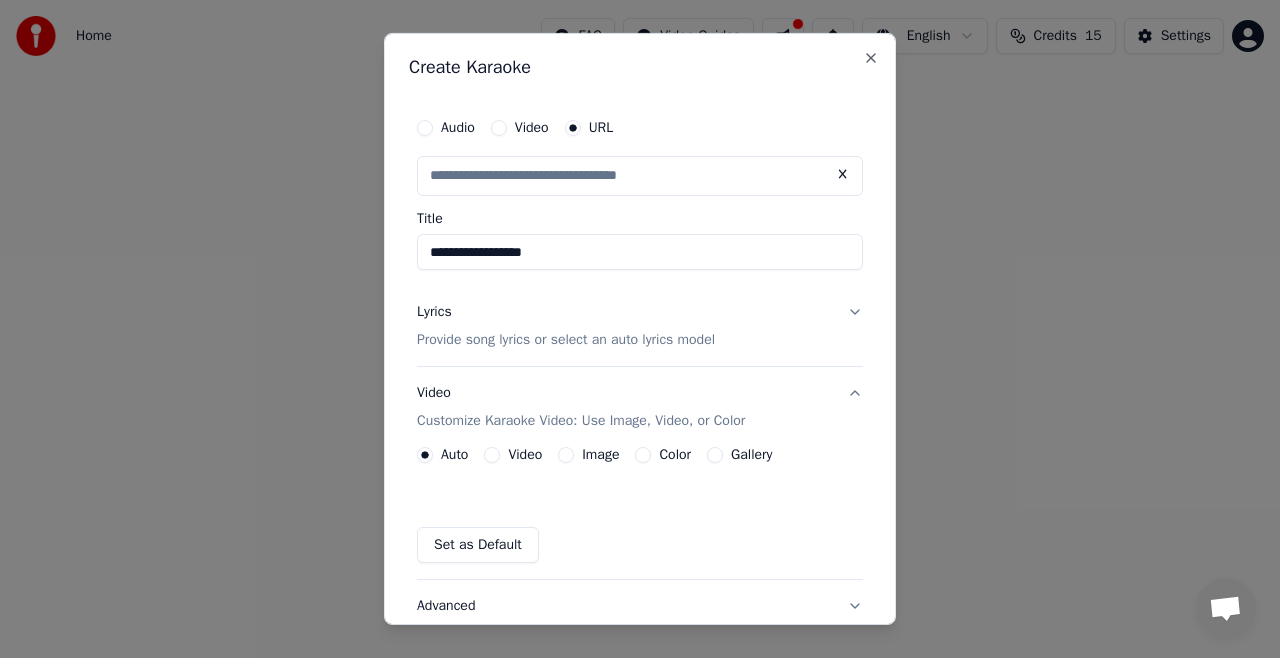 scroll, scrollTop: 146, scrollLeft: 0, axis: vertical 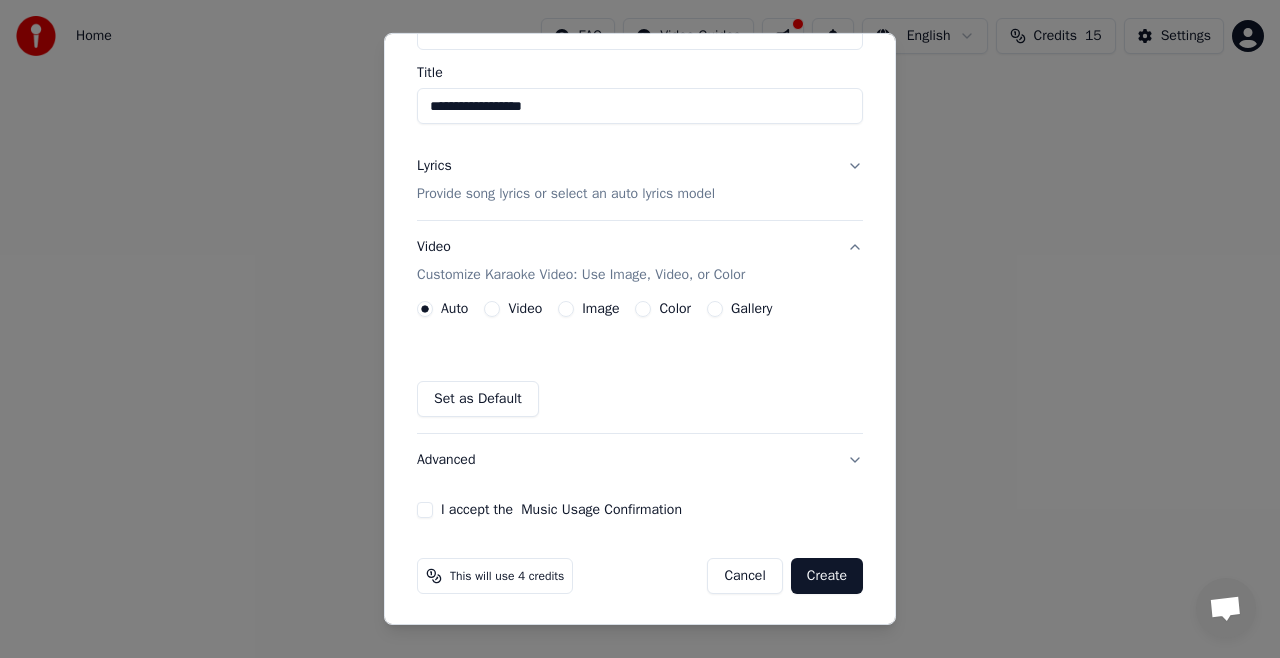 click on "Create" at bounding box center (827, 576) 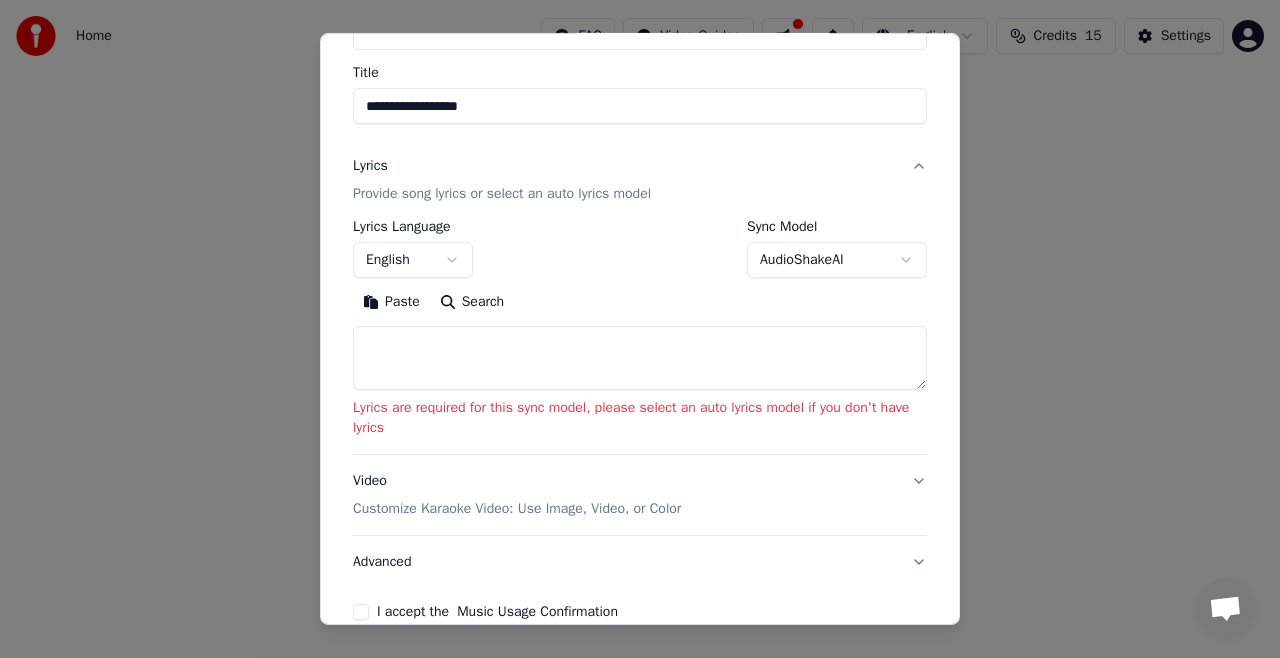scroll, scrollTop: 276, scrollLeft: 0, axis: vertical 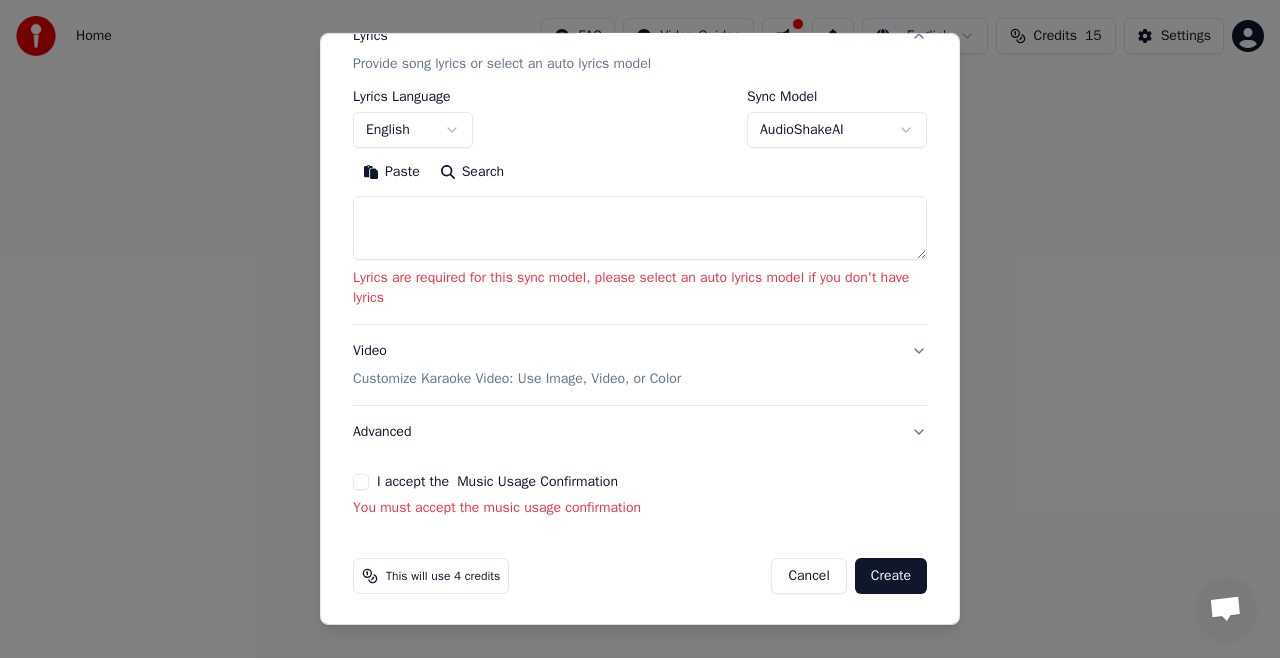 click on "Lyrics are required for this sync model, please select an auto lyrics model if you don't have lyrics" at bounding box center [640, 288] 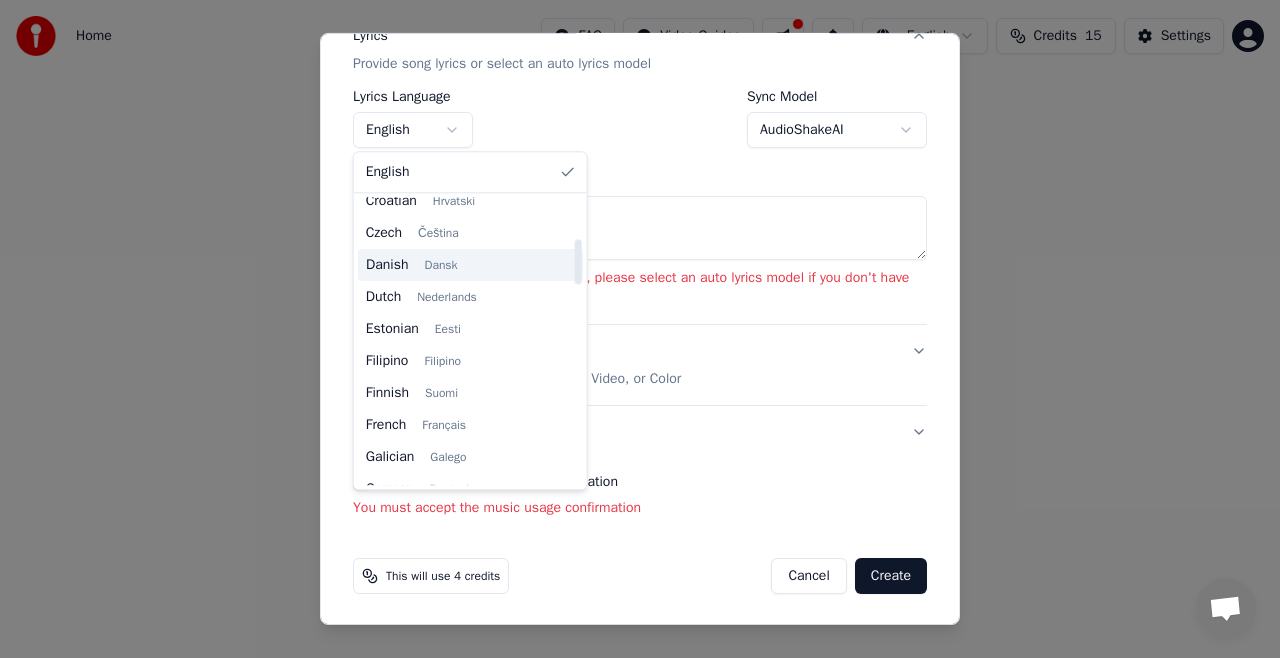 scroll, scrollTop: 200, scrollLeft: 0, axis: vertical 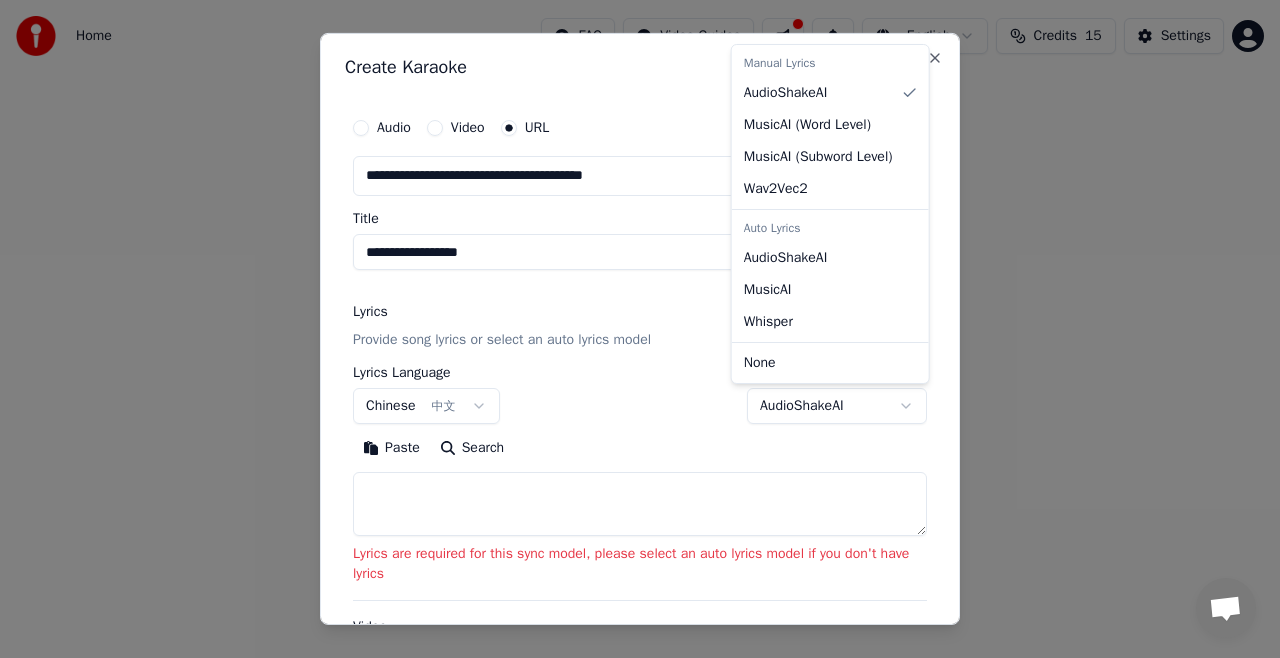 click on "**********" at bounding box center [640, 300] 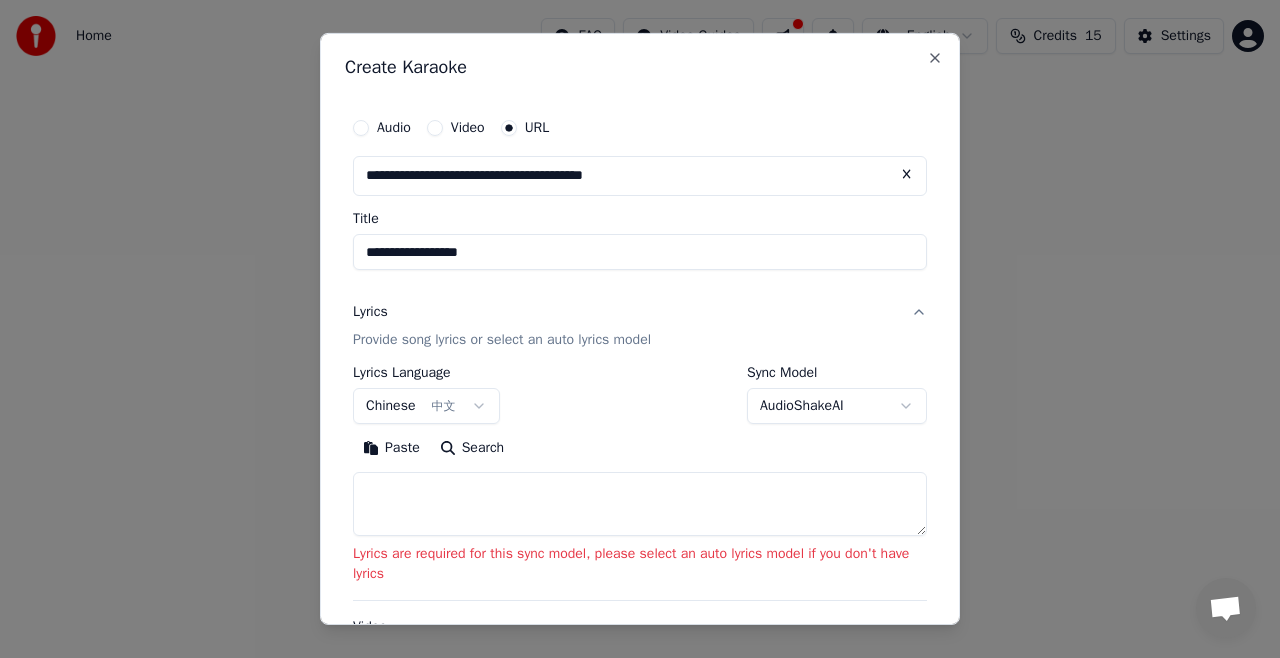 click on "**********" at bounding box center (640, 300) 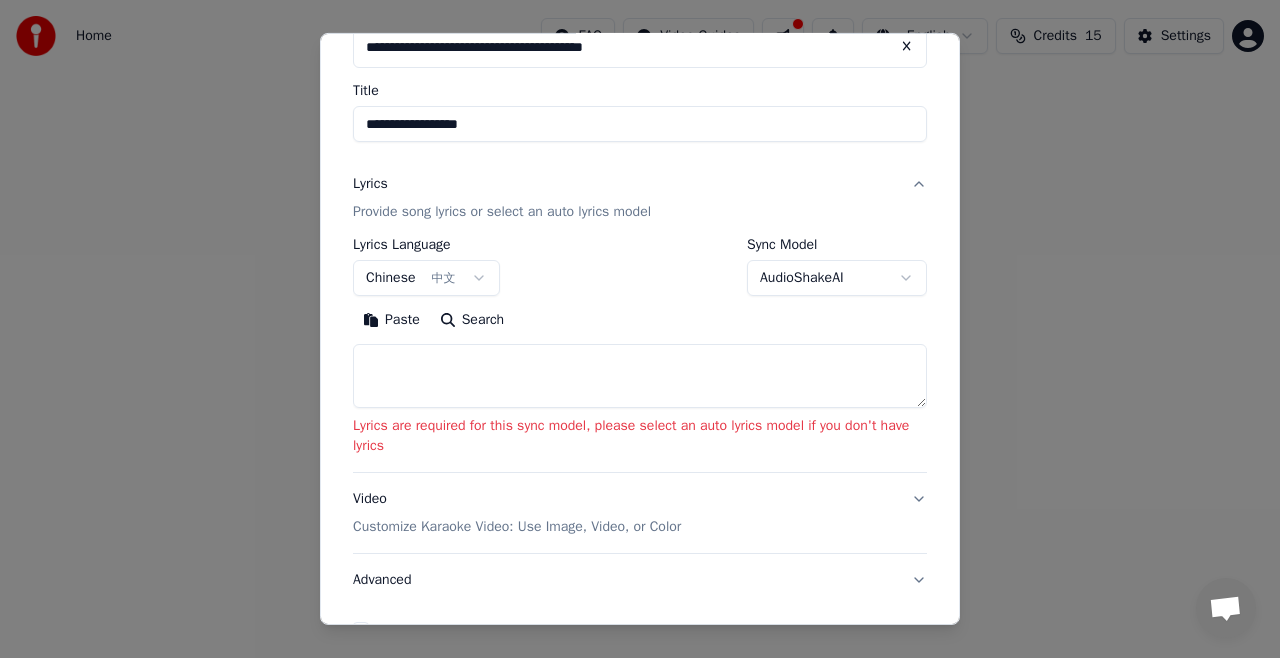 scroll, scrollTop: 276, scrollLeft: 0, axis: vertical 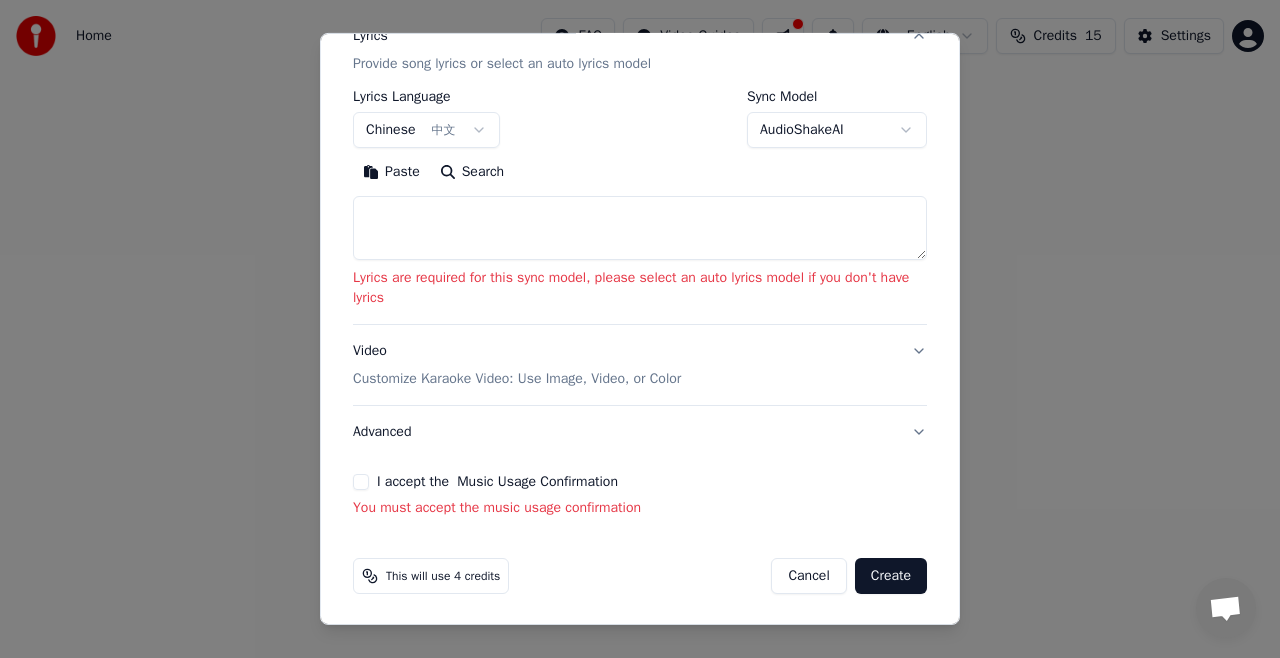 click on "Create" at bounding box center (891, 576) 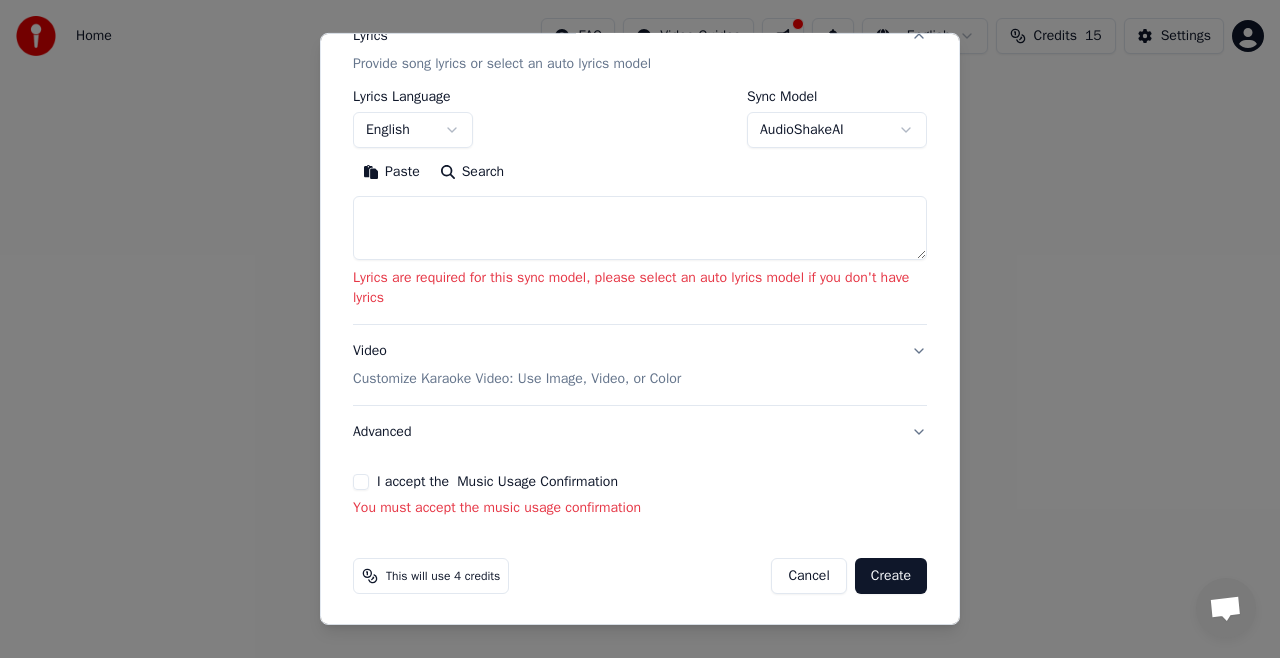 click on "Lyrics are required for this sync model, please select an auto lyrics model if you don't have lyrics" at bounding box center (640, 288) 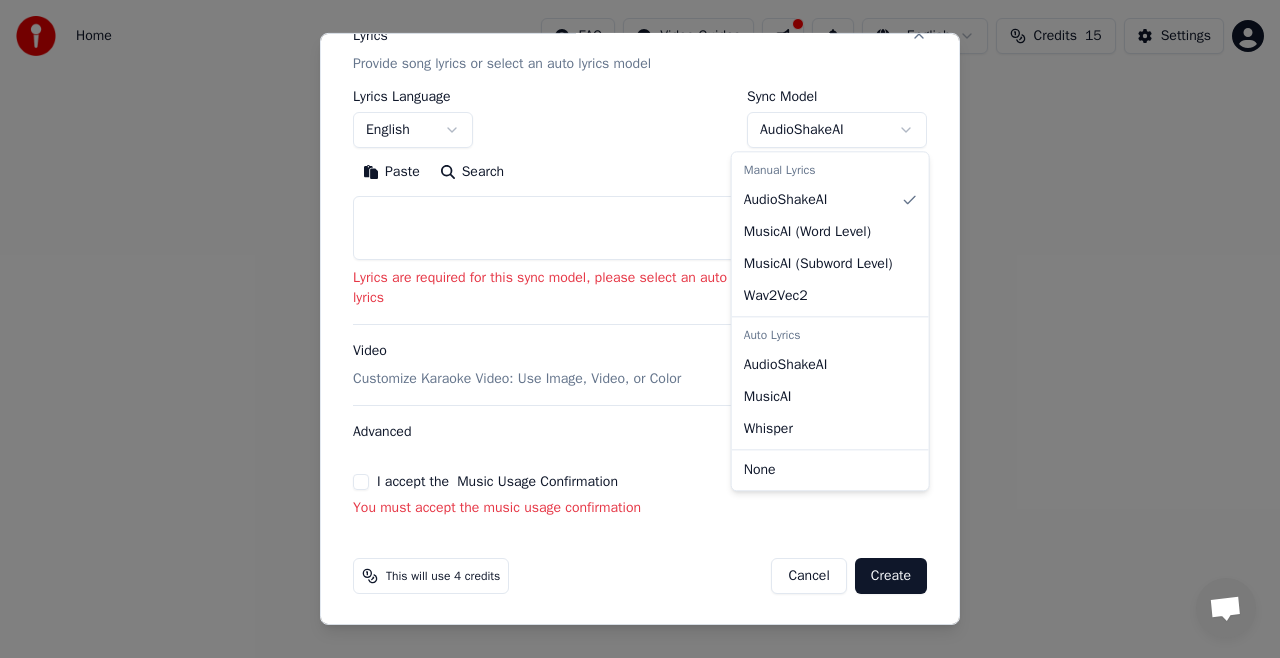 click on "Auto Lyrics" at bounding box center [830, 335] 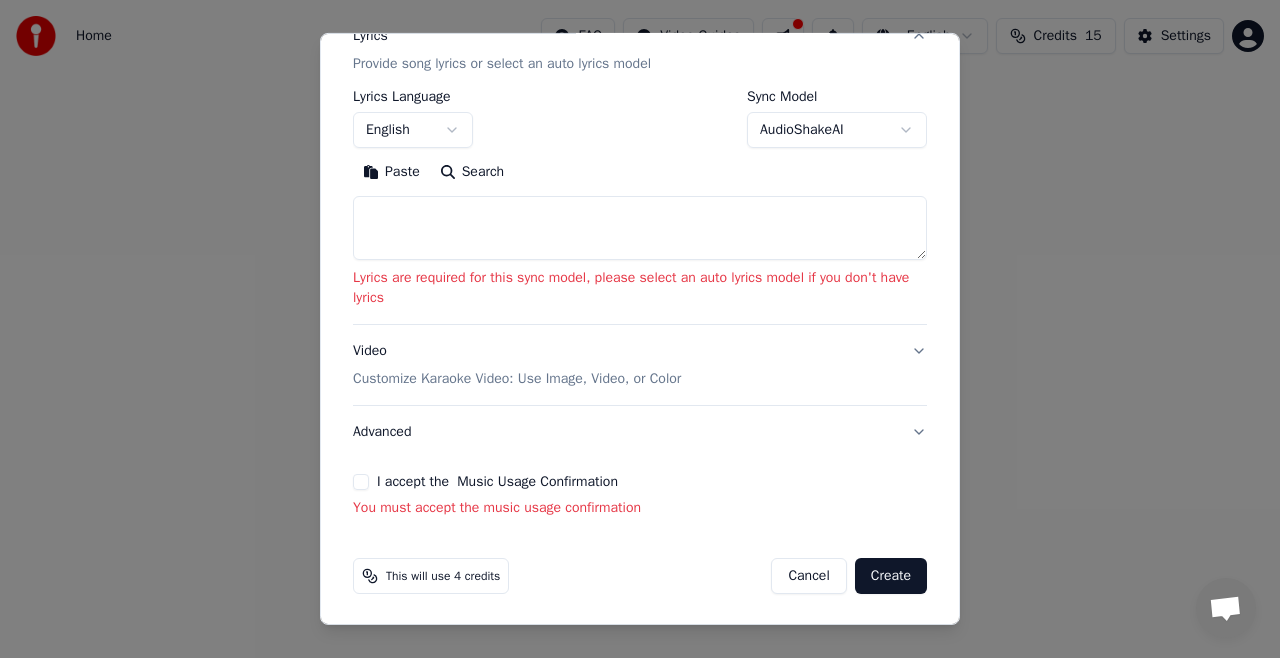 click on "**********" at bounding box center [640, 300] 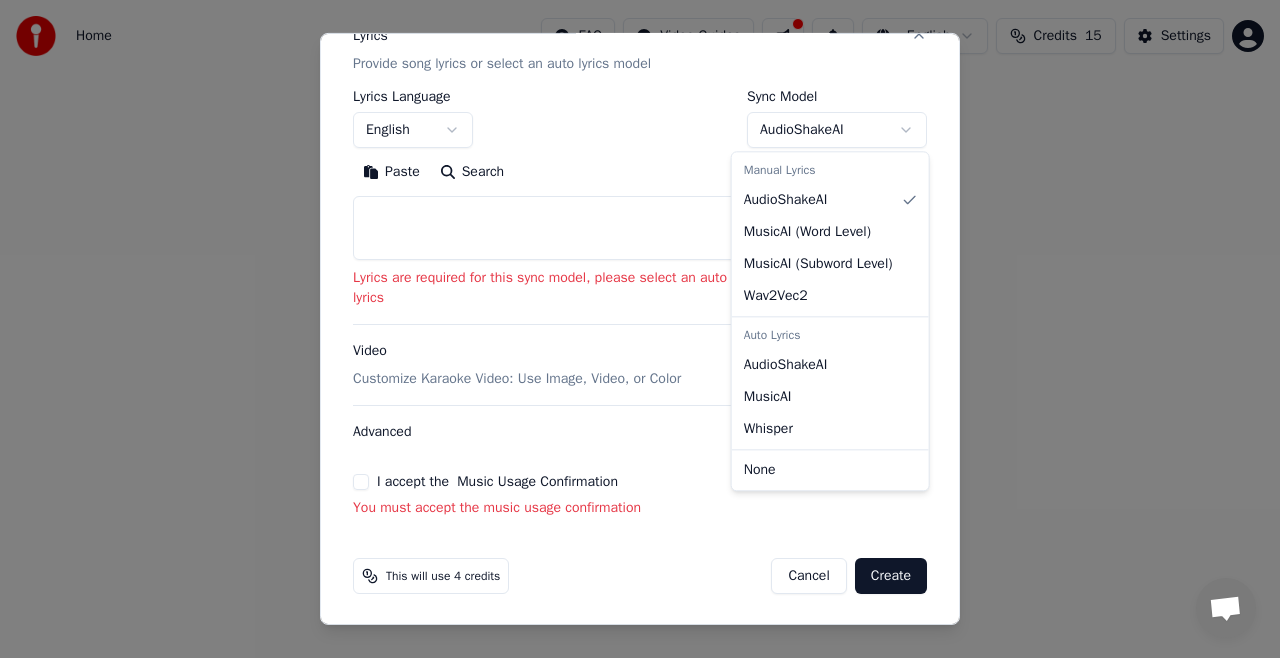 select on "****" 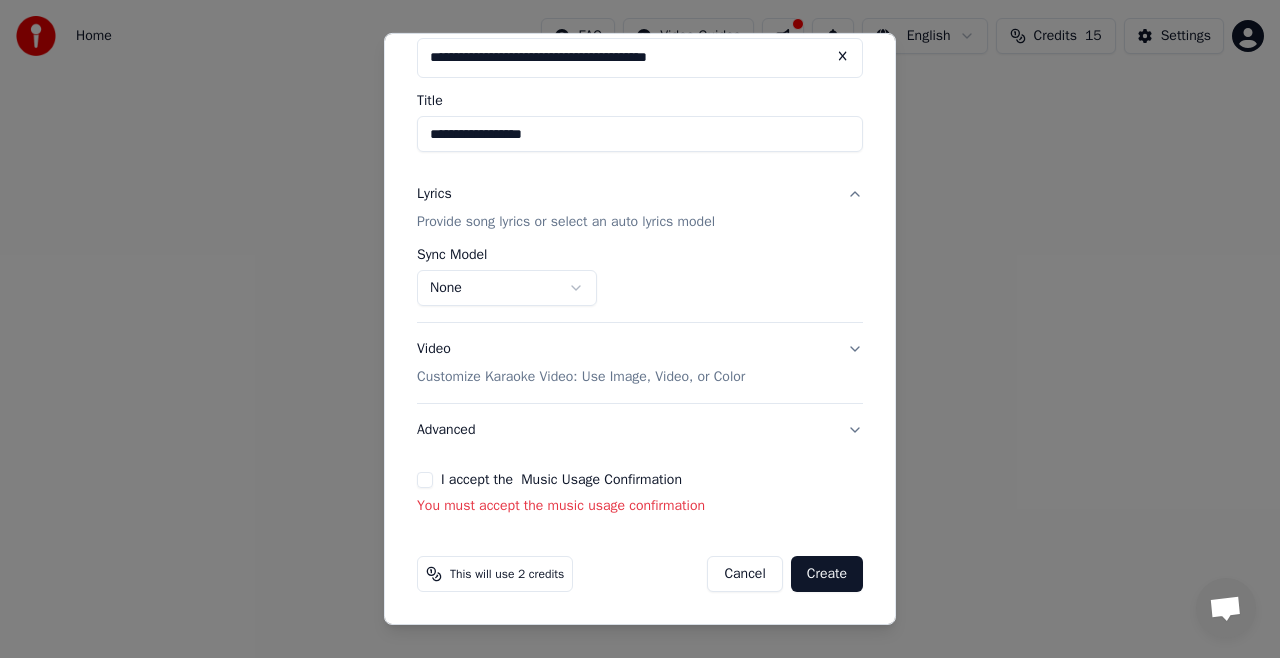 scroll, scrollTop: 116, scrollLeft: 0, axis: vertical 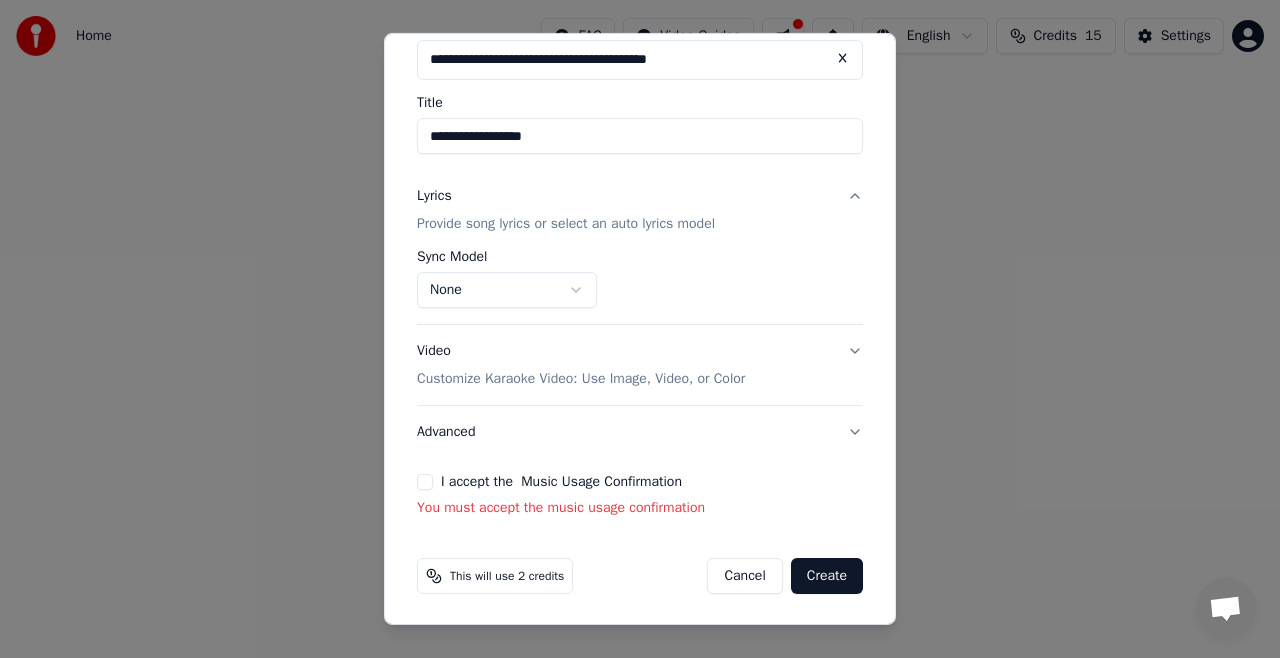 click on "Create" at bounding box center (827, 576) 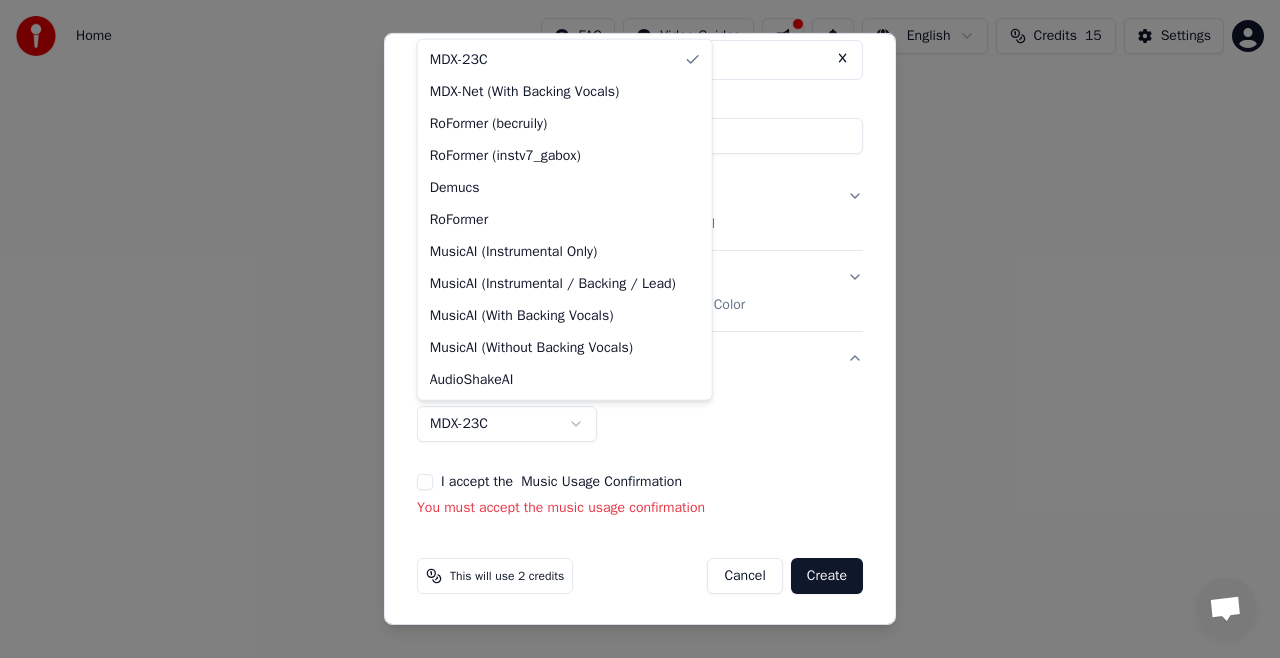 click on "**********" at bounding box center (640, 300) 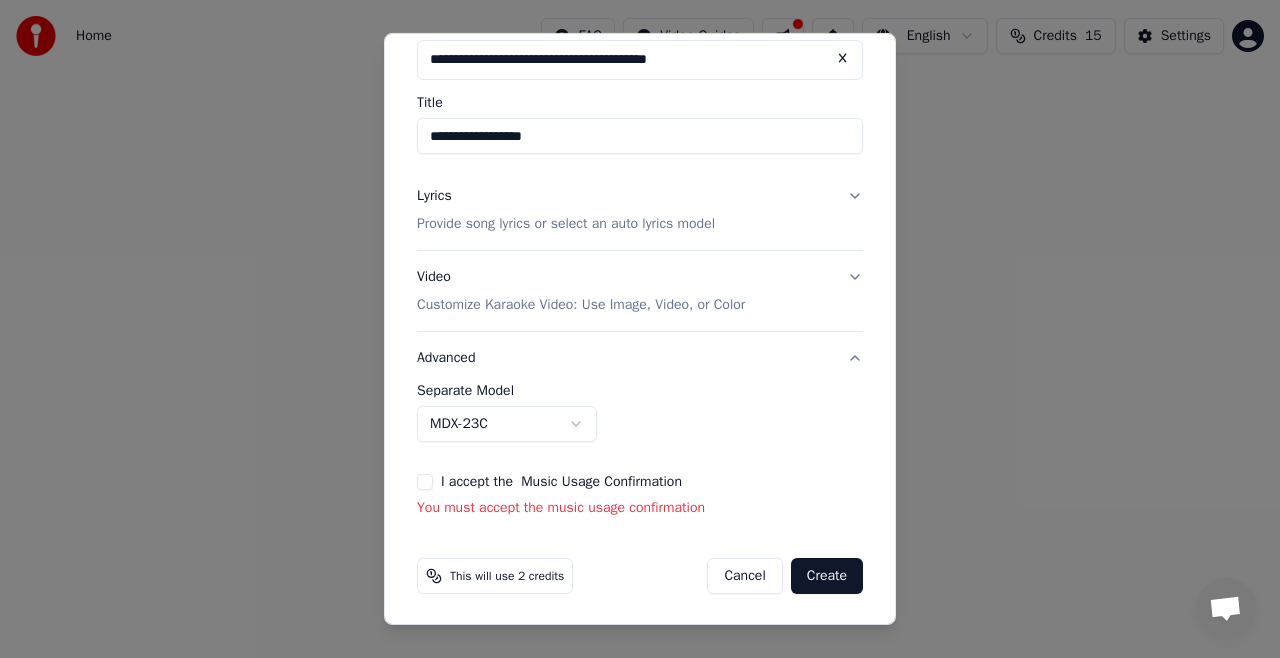 click on "**********" at bounding box center (640, 300) 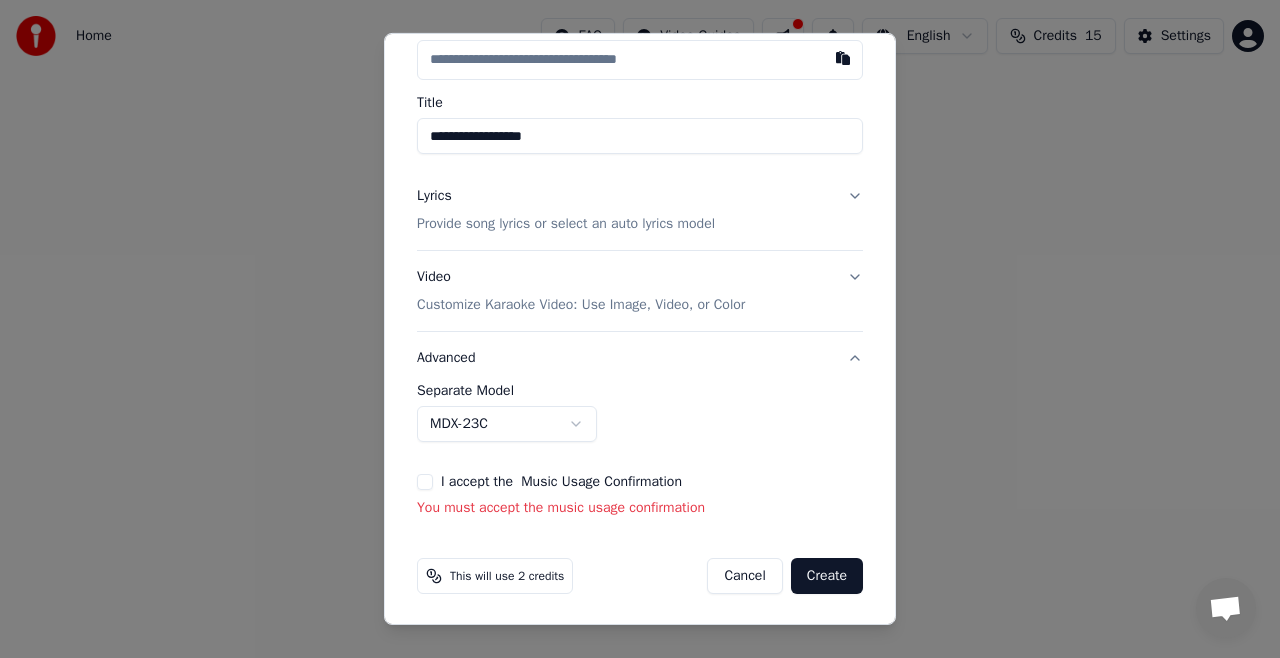 scroll, scrollTop: 30, scrollLeft: 0, axis: vertical 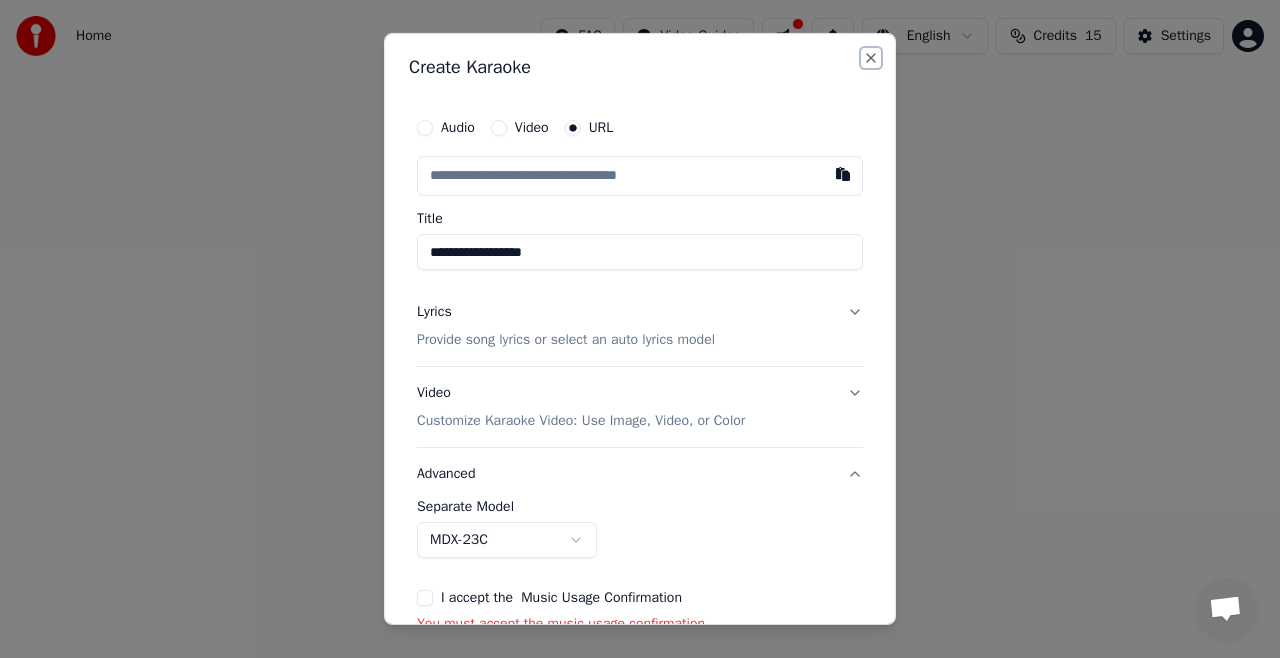 click on "Close" at bounding box center [871, 58] 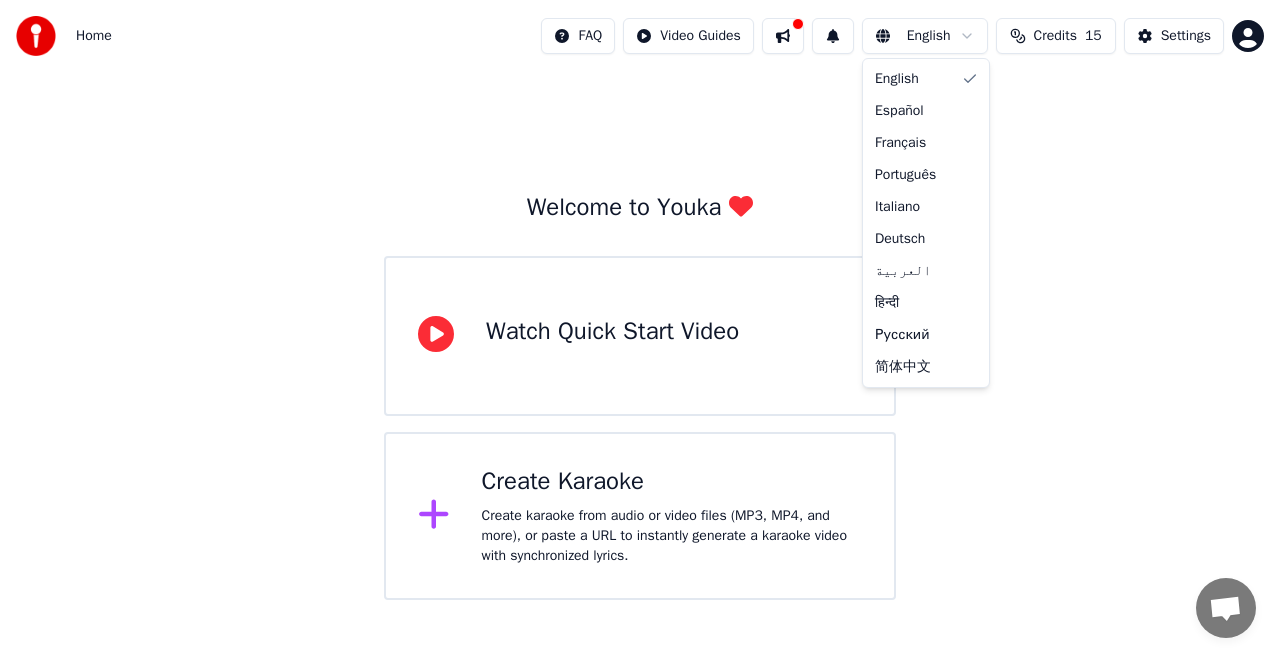 click on "Home FAQ Video Guides English Credits 15 Settings Welcome to Youka Watch Quick Start Video Create Karaoke Create karaoke from audio or video files (MP3, MP4, and more), or paste a URL to instantly generate a karaoke video with synchronized lyrics.
English Español Français Português Italiano Deutsch العربية हिन्दी Русский 简体中文" at bounding box center [640, 300] 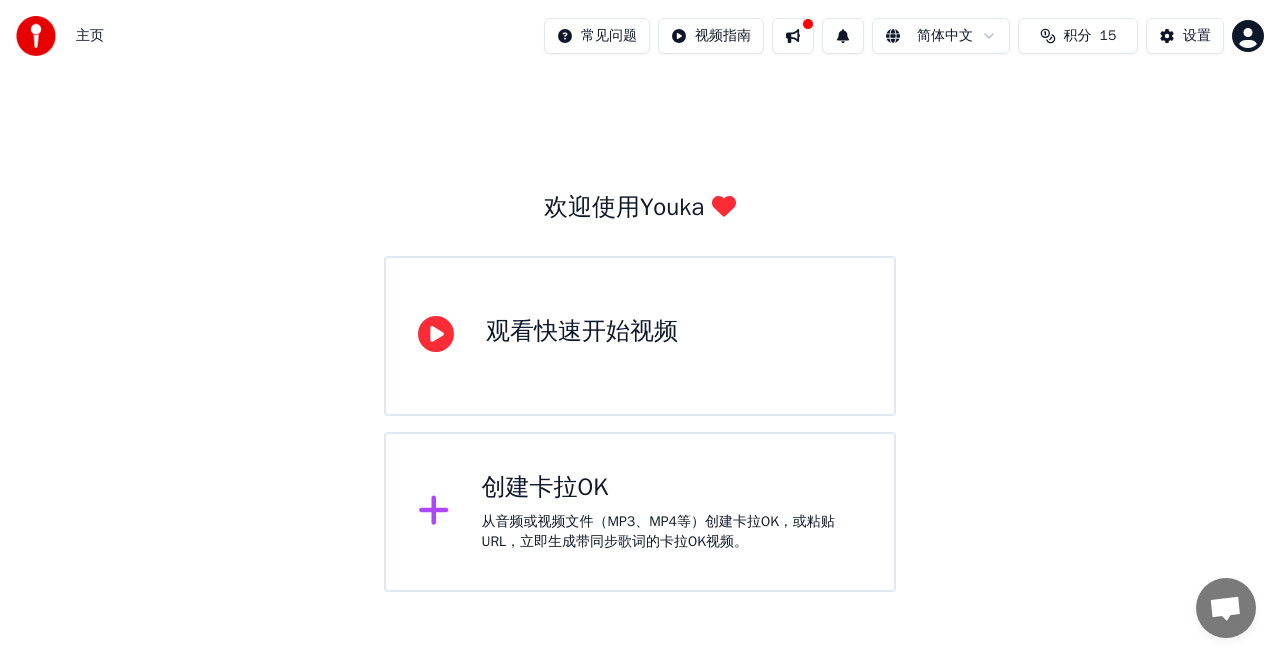 click on "观看快速开始视频" at bounding box center (582, 332) 